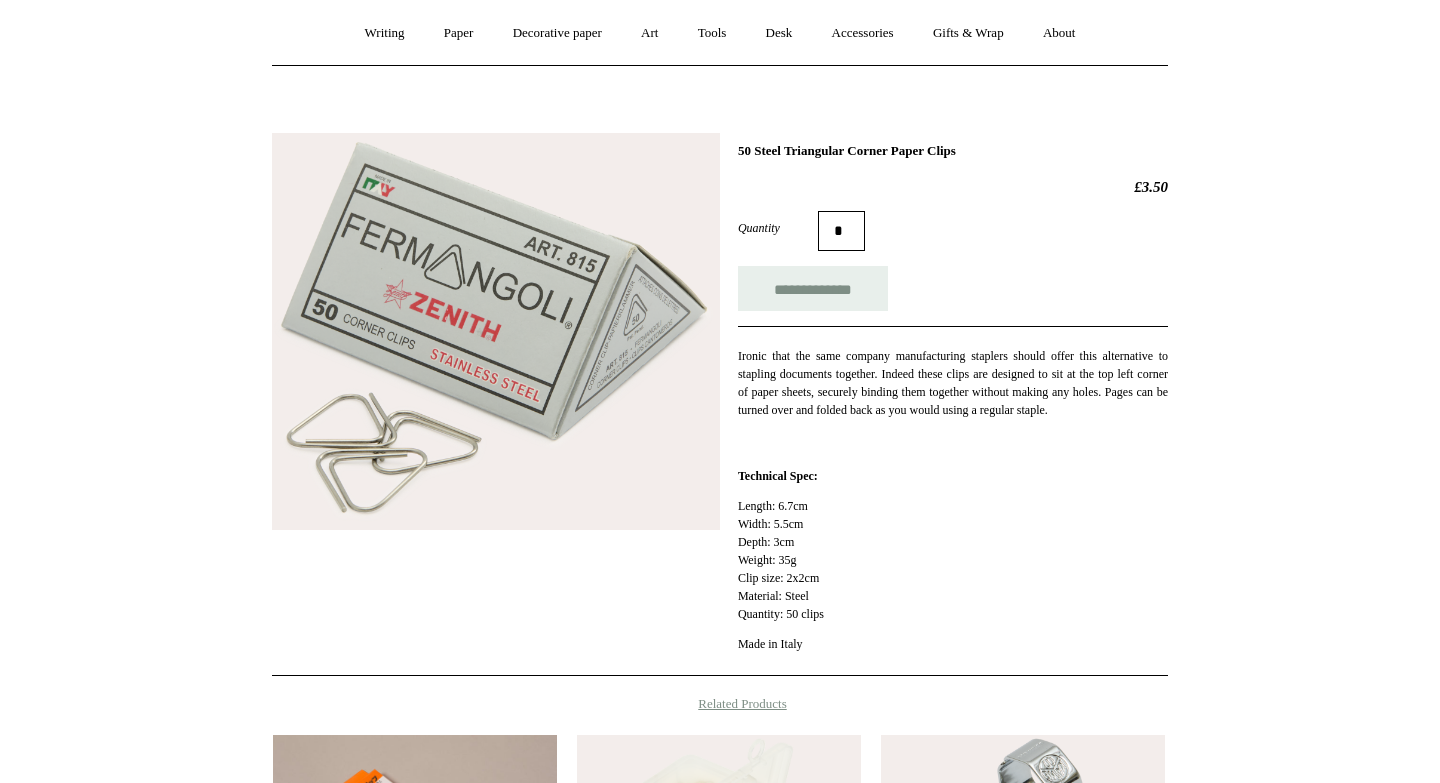 scroll, scrollTop: 0, scrollLeft: 0, axis: both 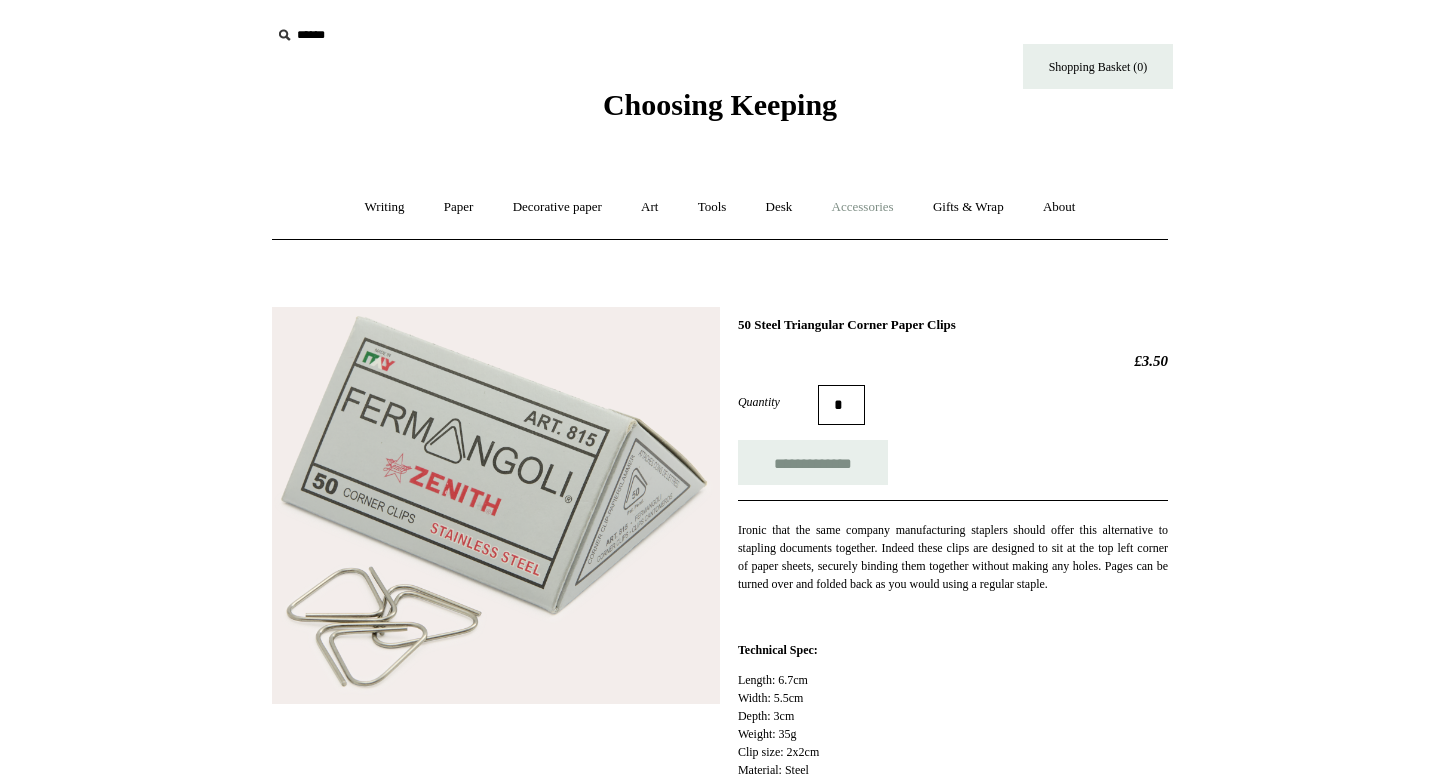 click on "Accessories +" at bounding box center (863, 207) 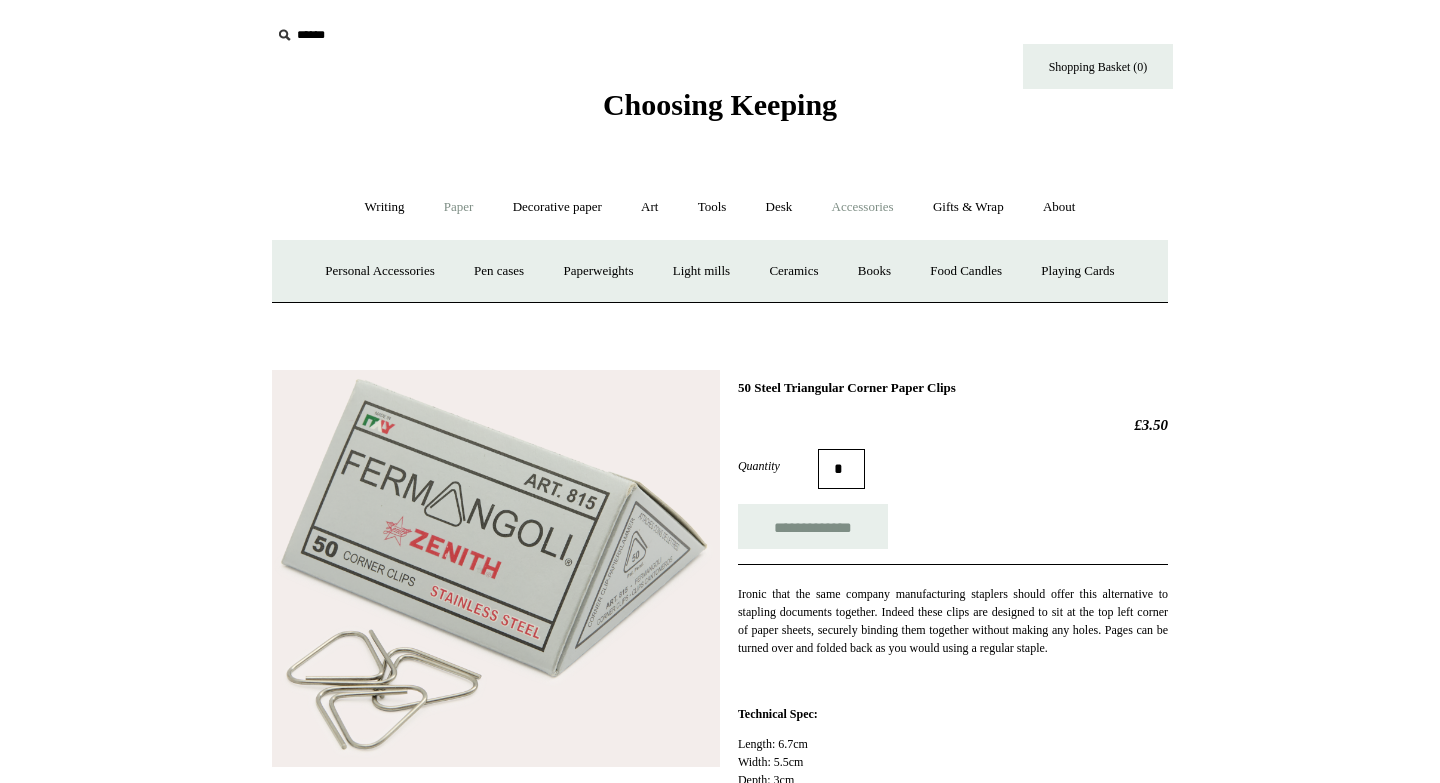 click on "Paper +" at bounding box center (459, 207) 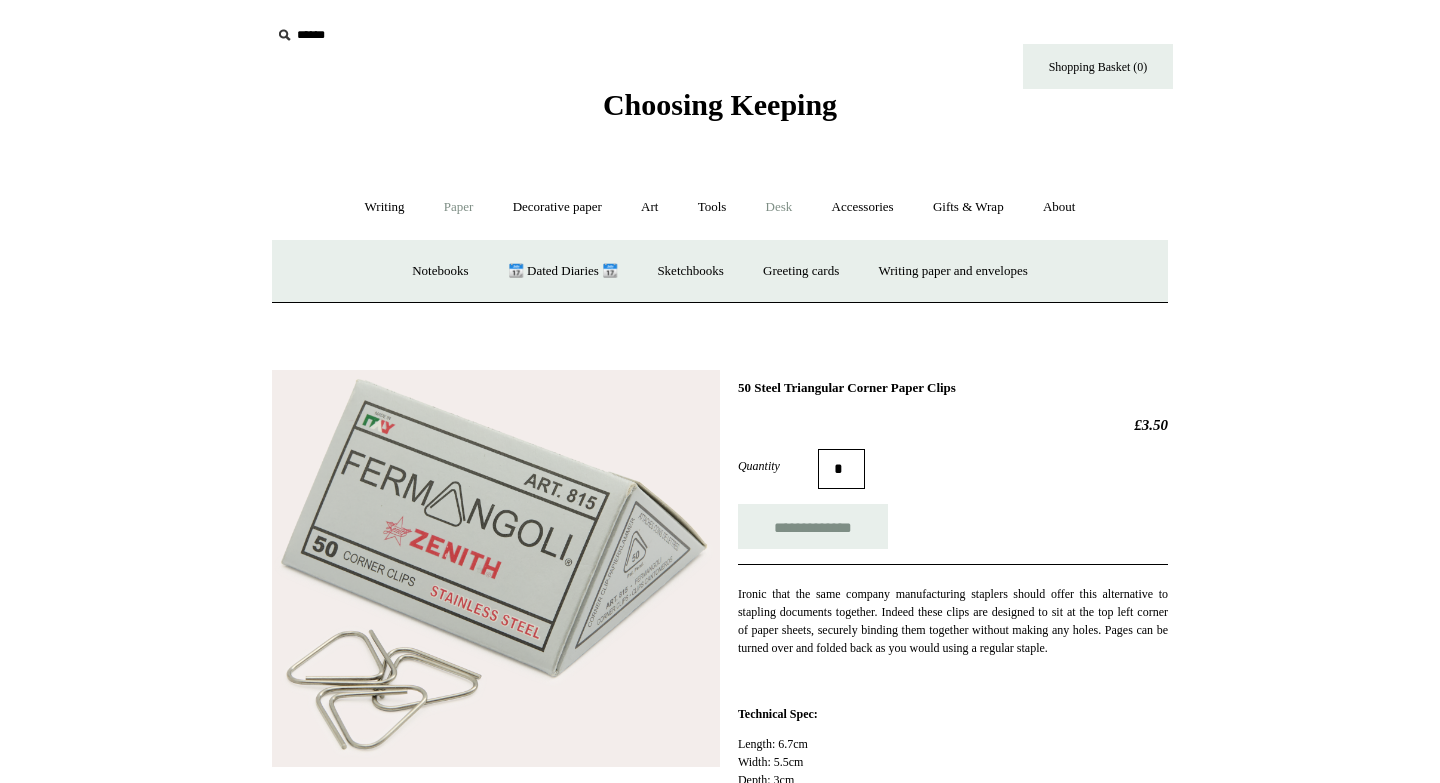click on "Desk +" at bounding box center (779, 207) 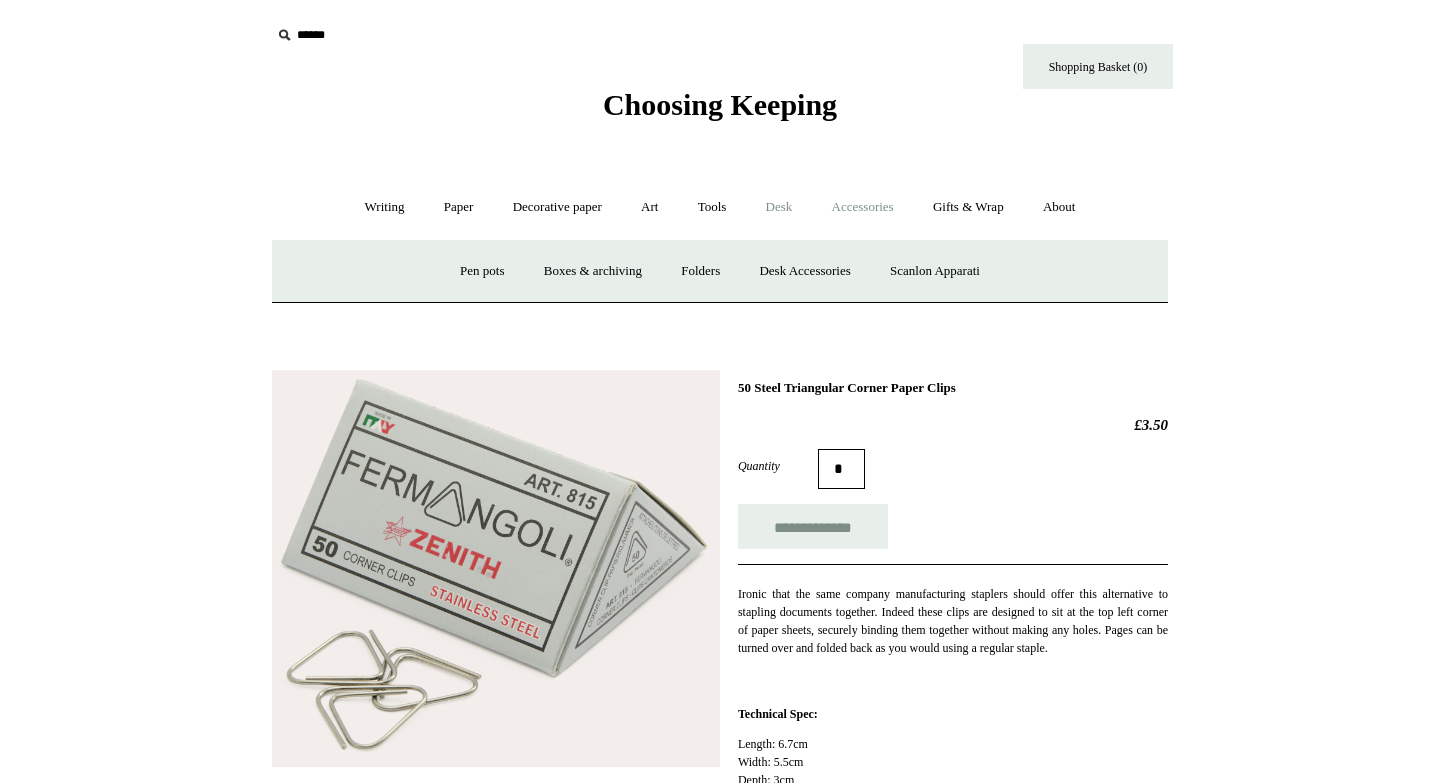 click on "Accessories +" at bounding box center (863, 207) 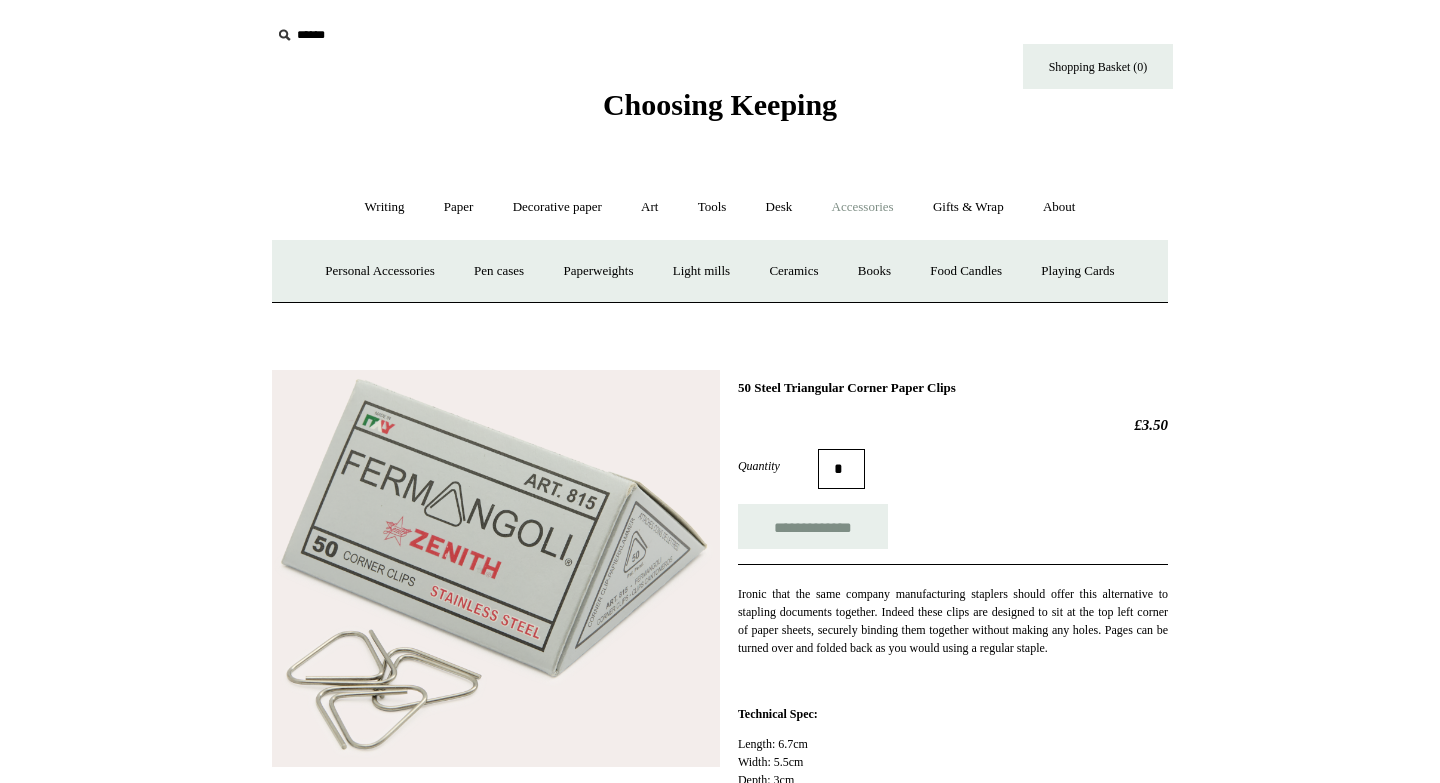 click on "50 Steel Triangular Corner Paper Clips" at bounding box center [953, 388] 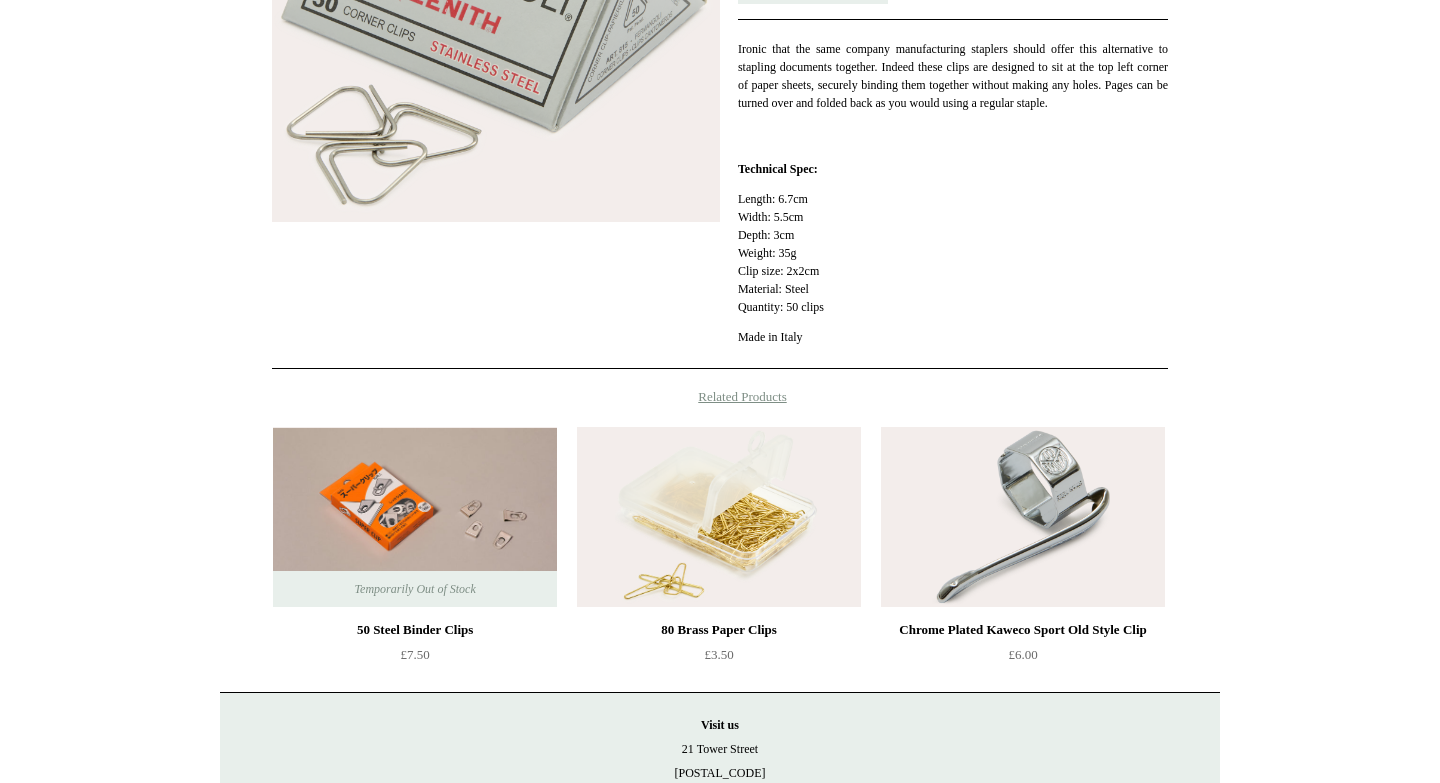 scroll, scrollTop: 572, scrollLeft: 0, axis: vertical 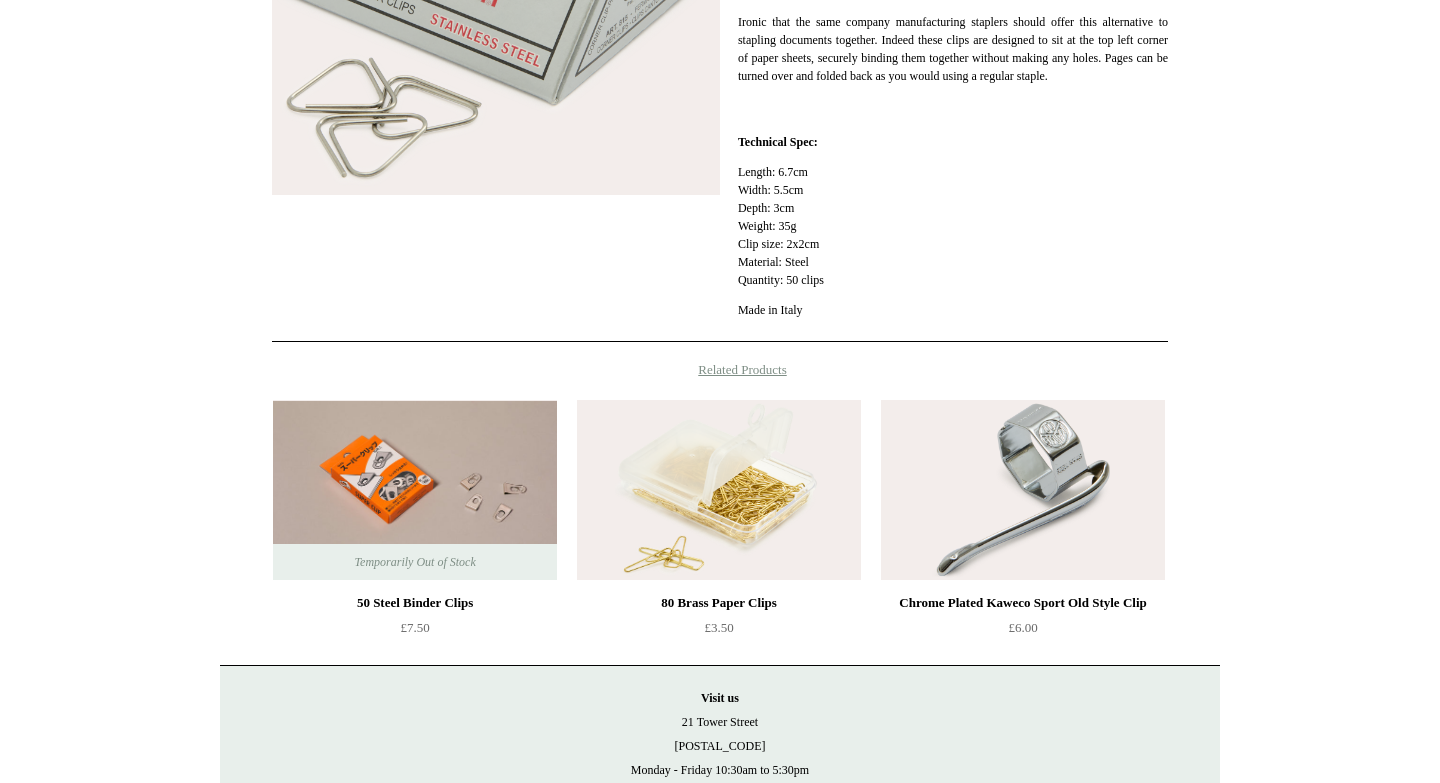 click on "Related Products" at bounding box center [720, 370] 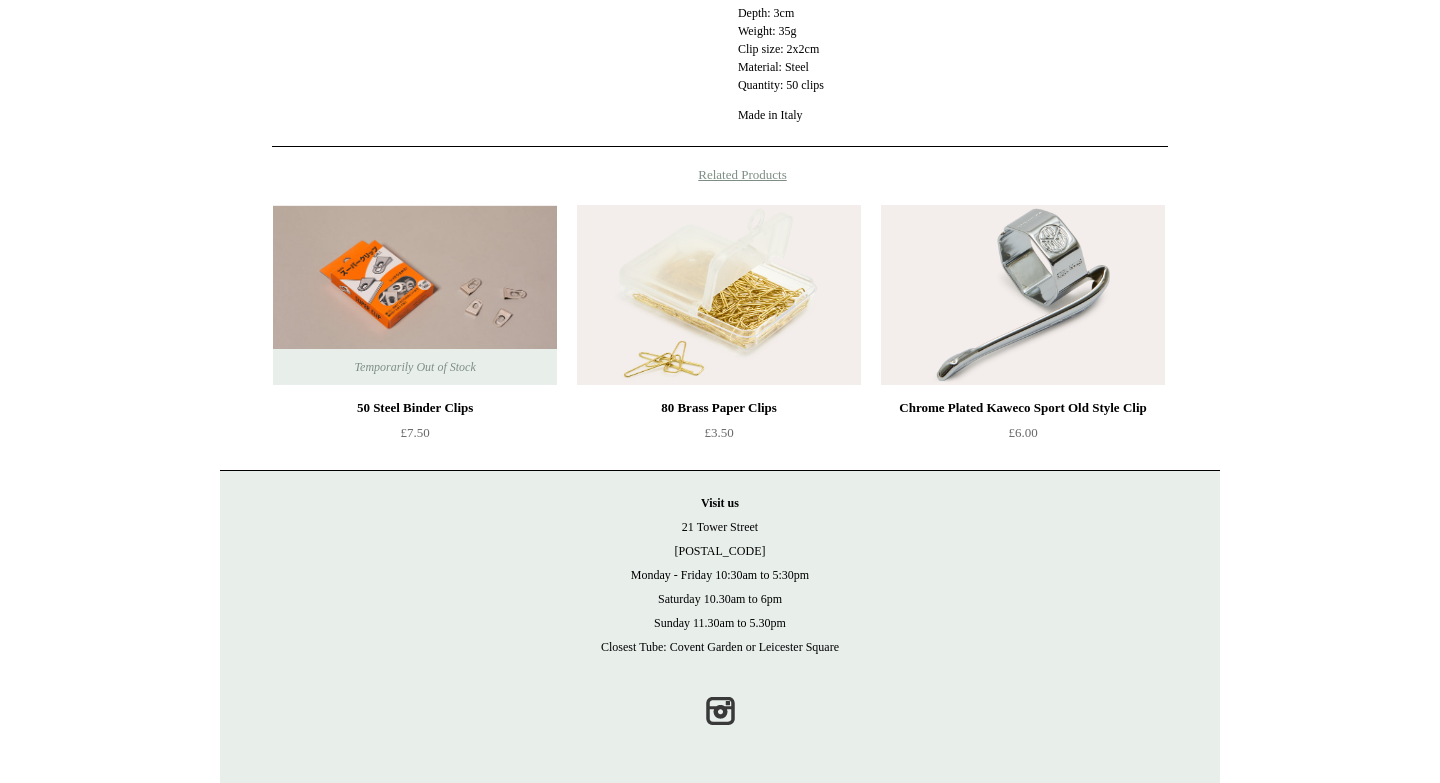 scroll, scrollTop: 0, scrollLeft: 0, axis: both 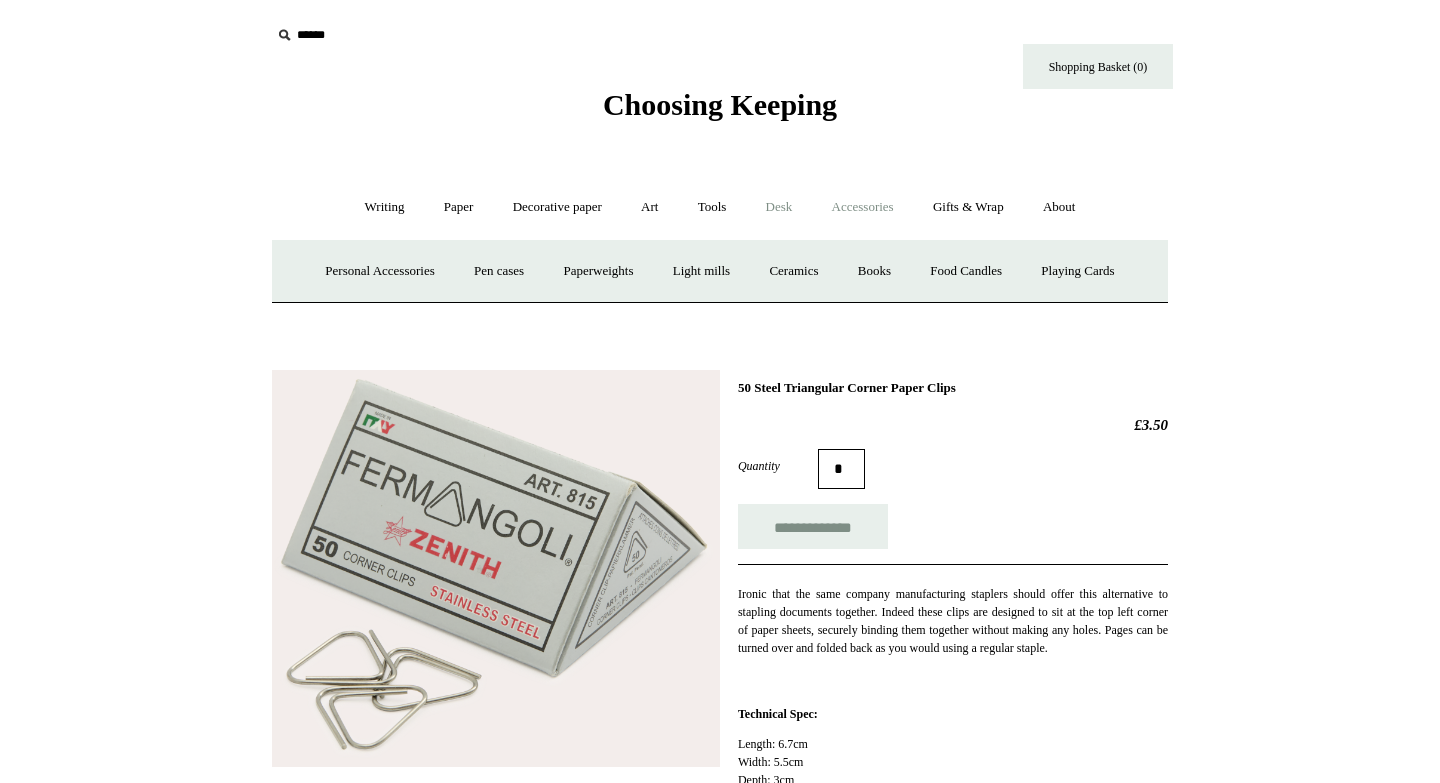click on "Desk +" at bounding box center [779, 207] 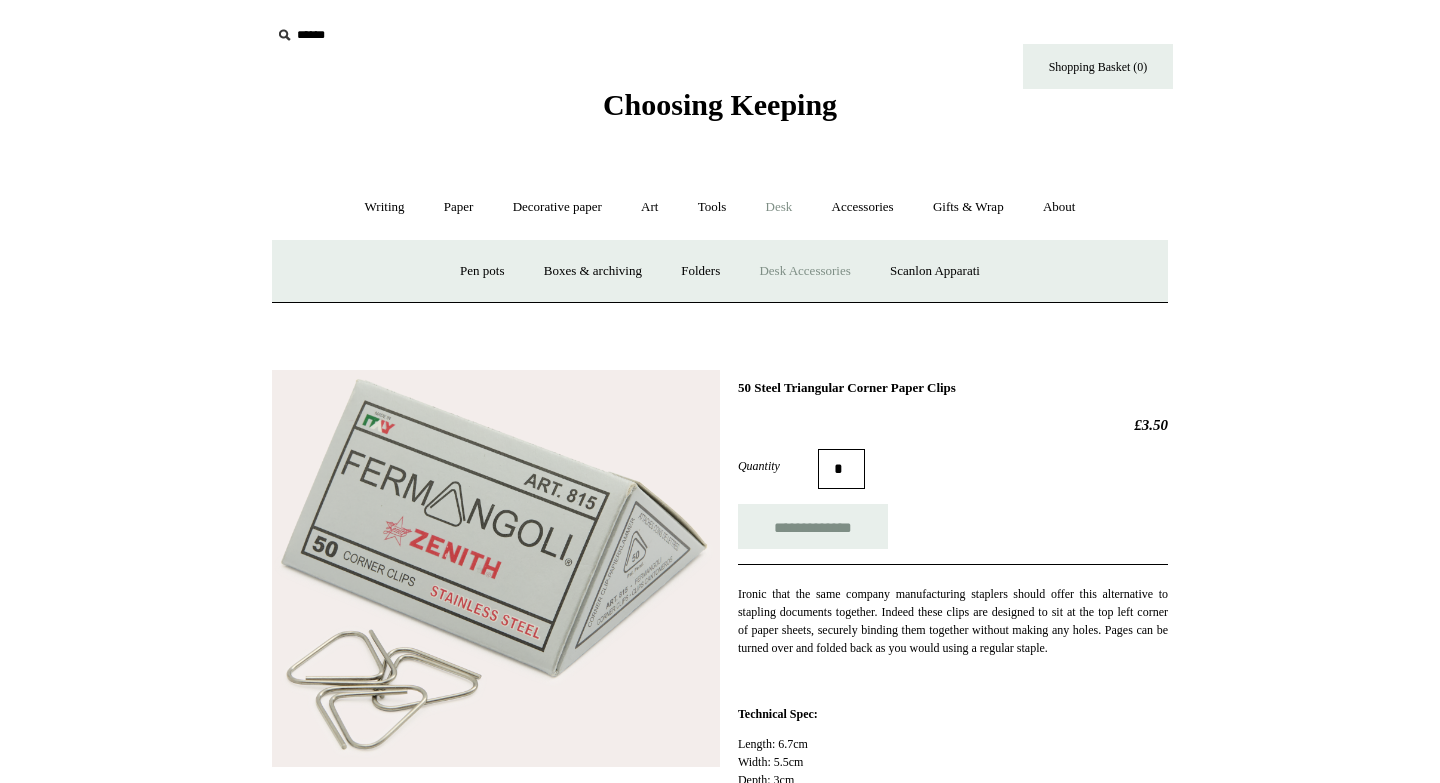 click on "Desk Accessories" at bounding box center (804, 271) 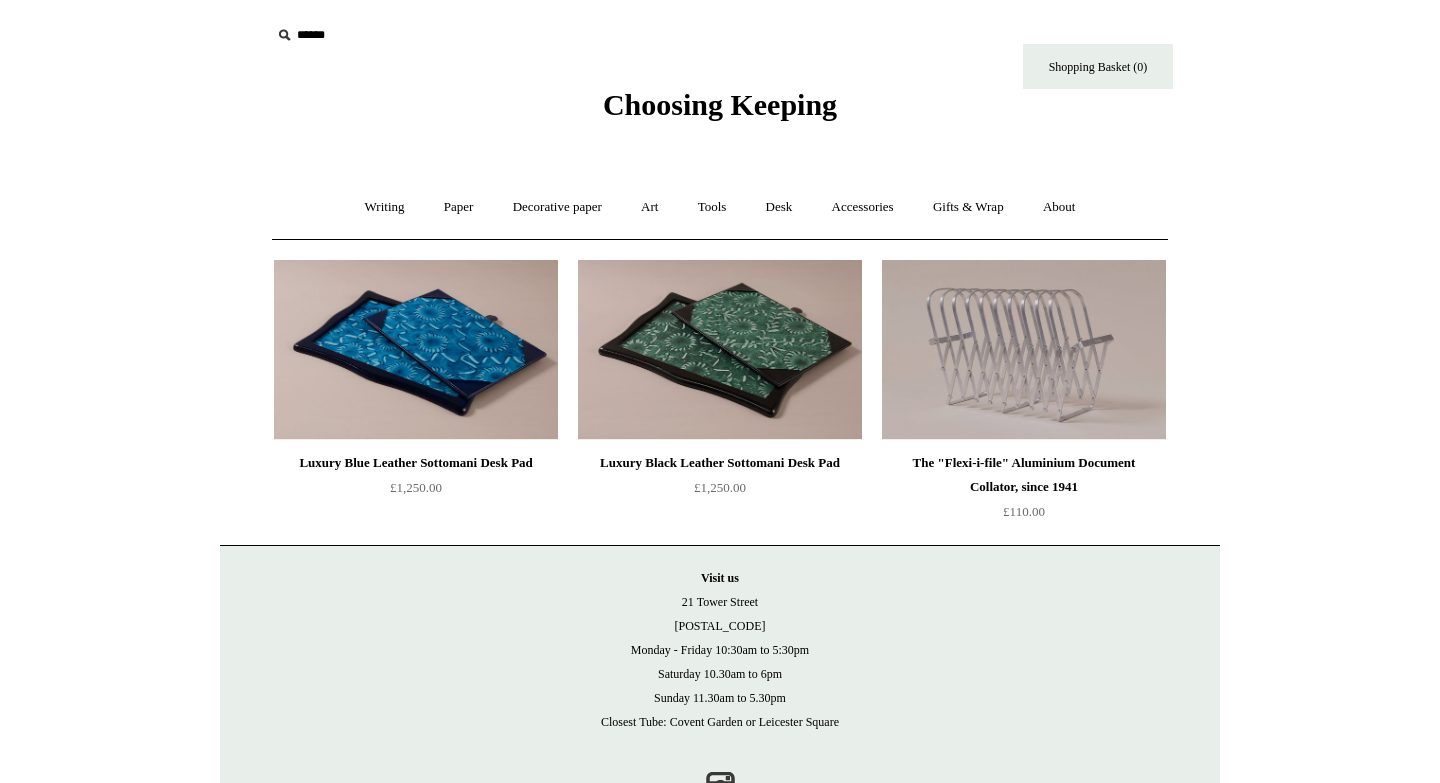 scroll, scrollTop: 0, scrollLeft: 0, axis: both 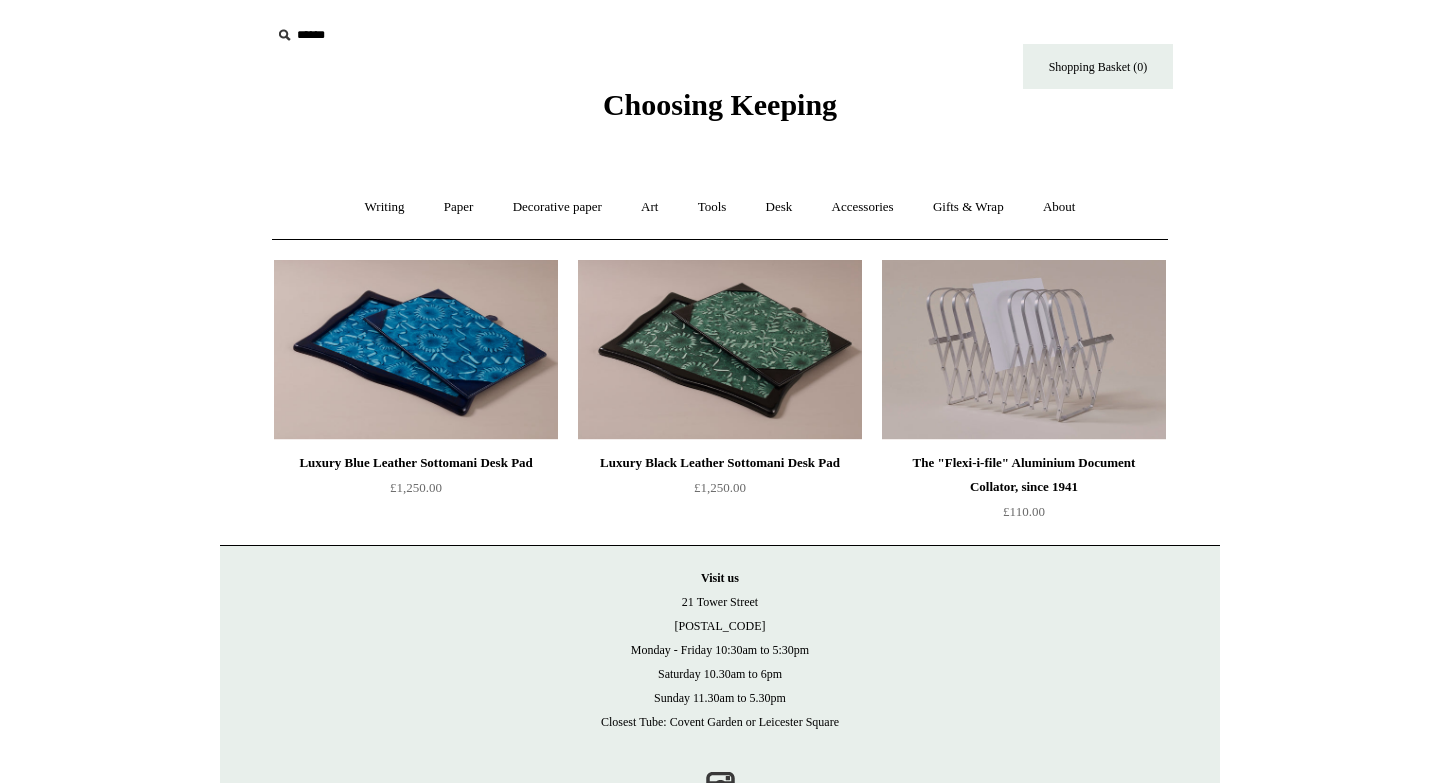 click at bounding box center [1024, 350] 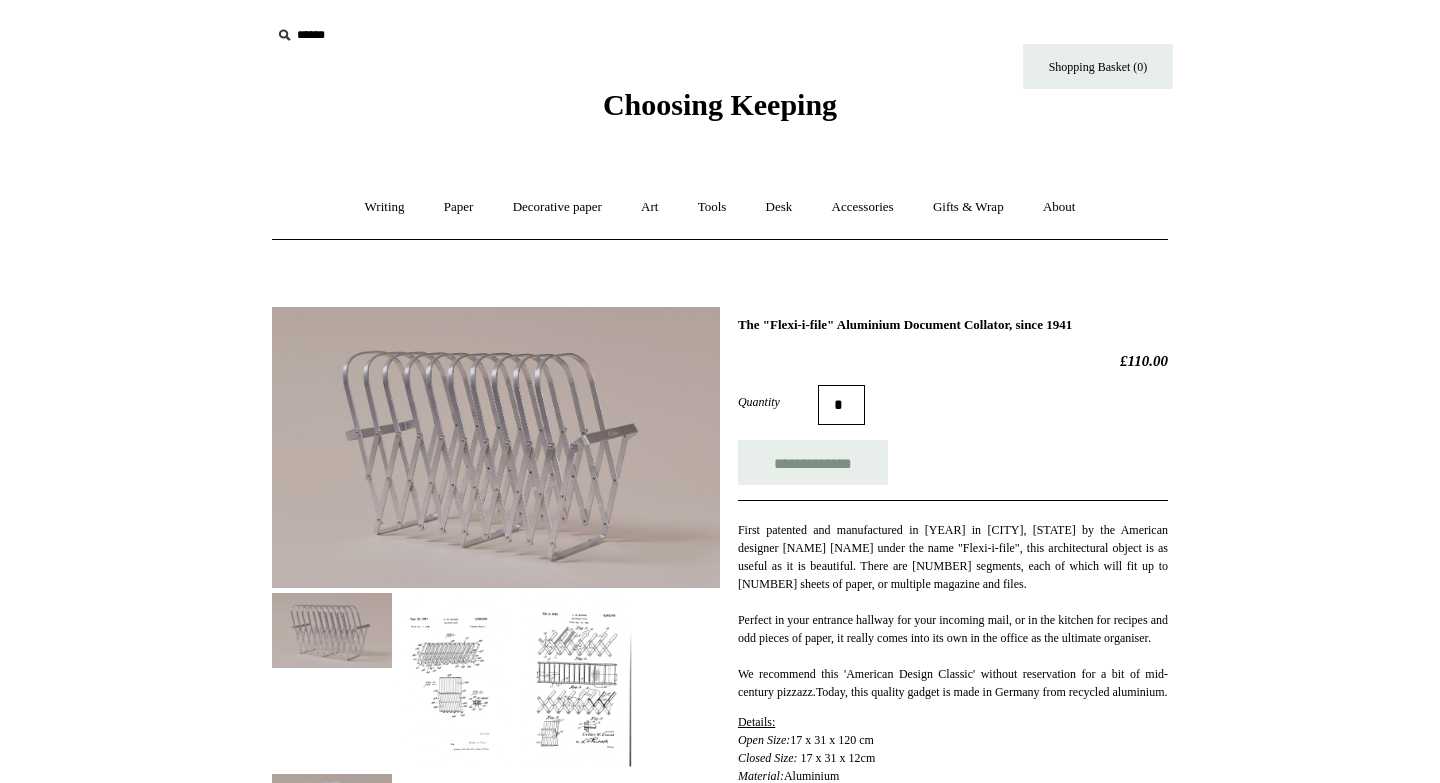 scroll, scrollTop: 0, scrollLeft: 0, axis: both 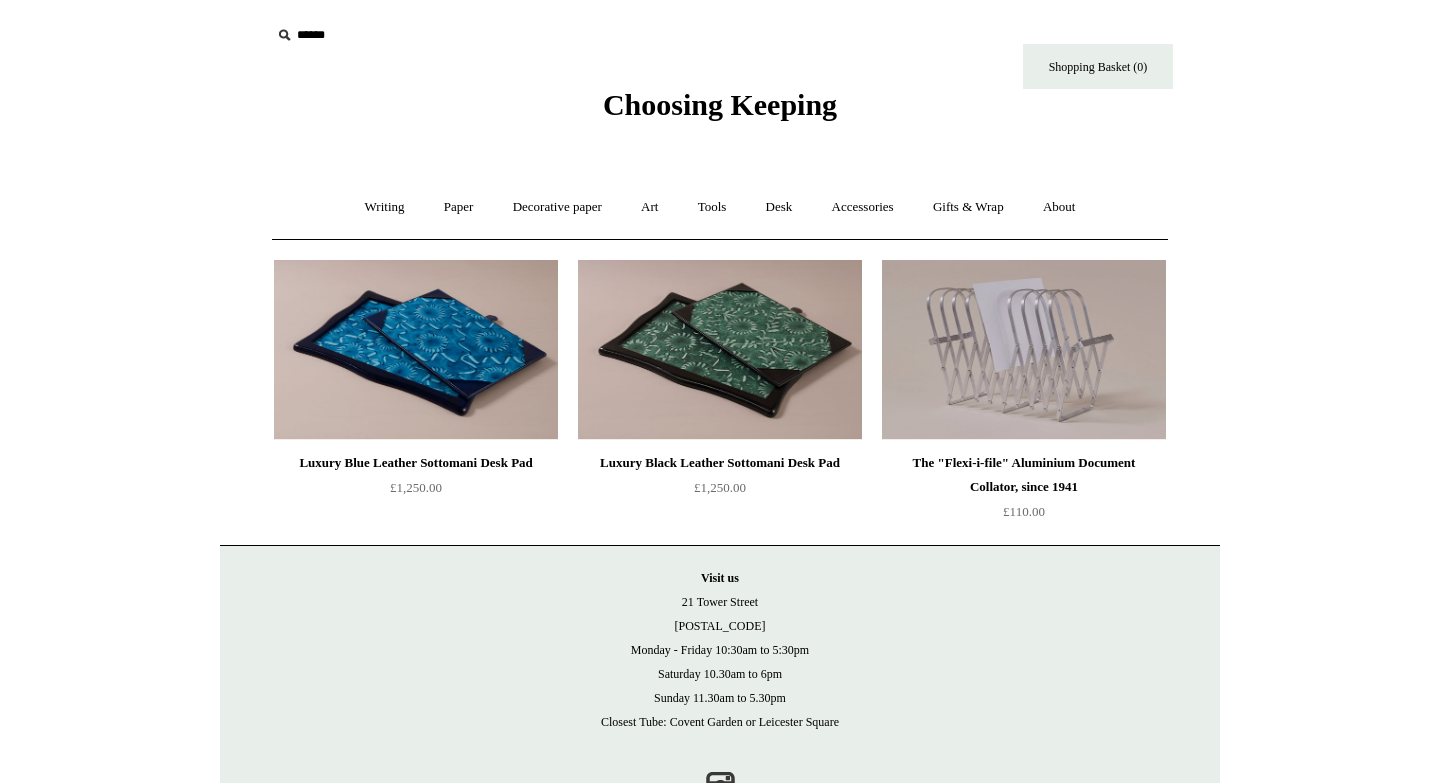click at bounding box center [1024, 350] 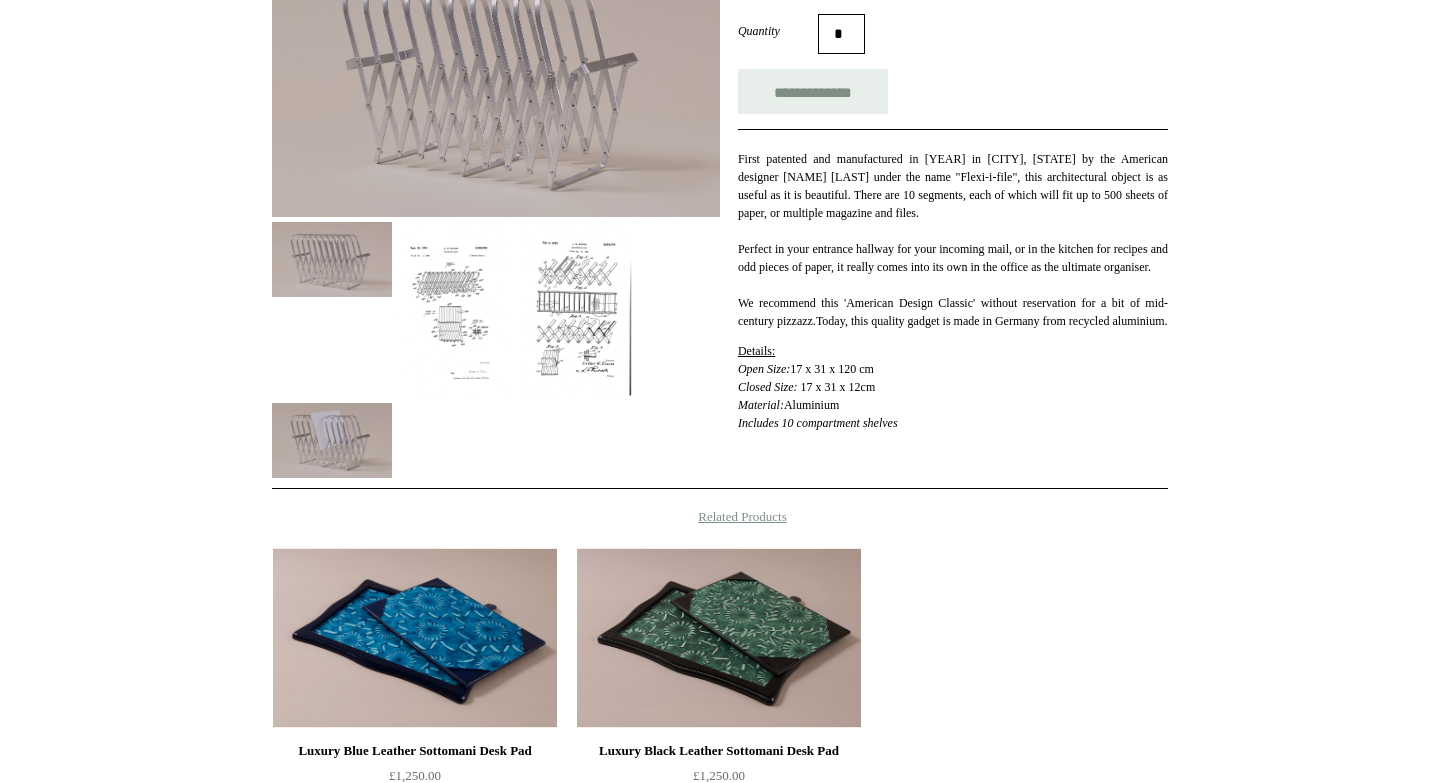 scroll, scrollTop: 370, scrollLeft: 0, axis: vertical 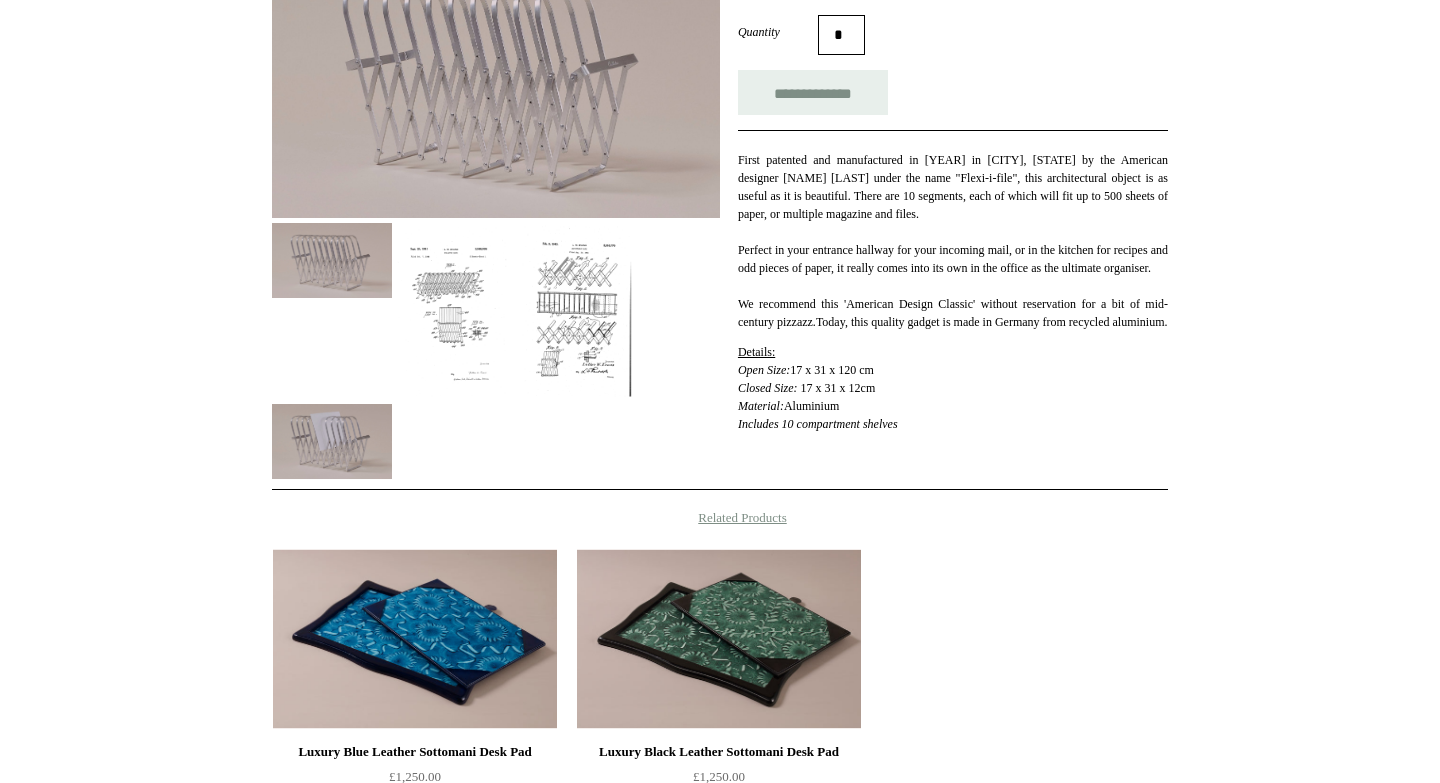 click at bounding box center (332, 441) 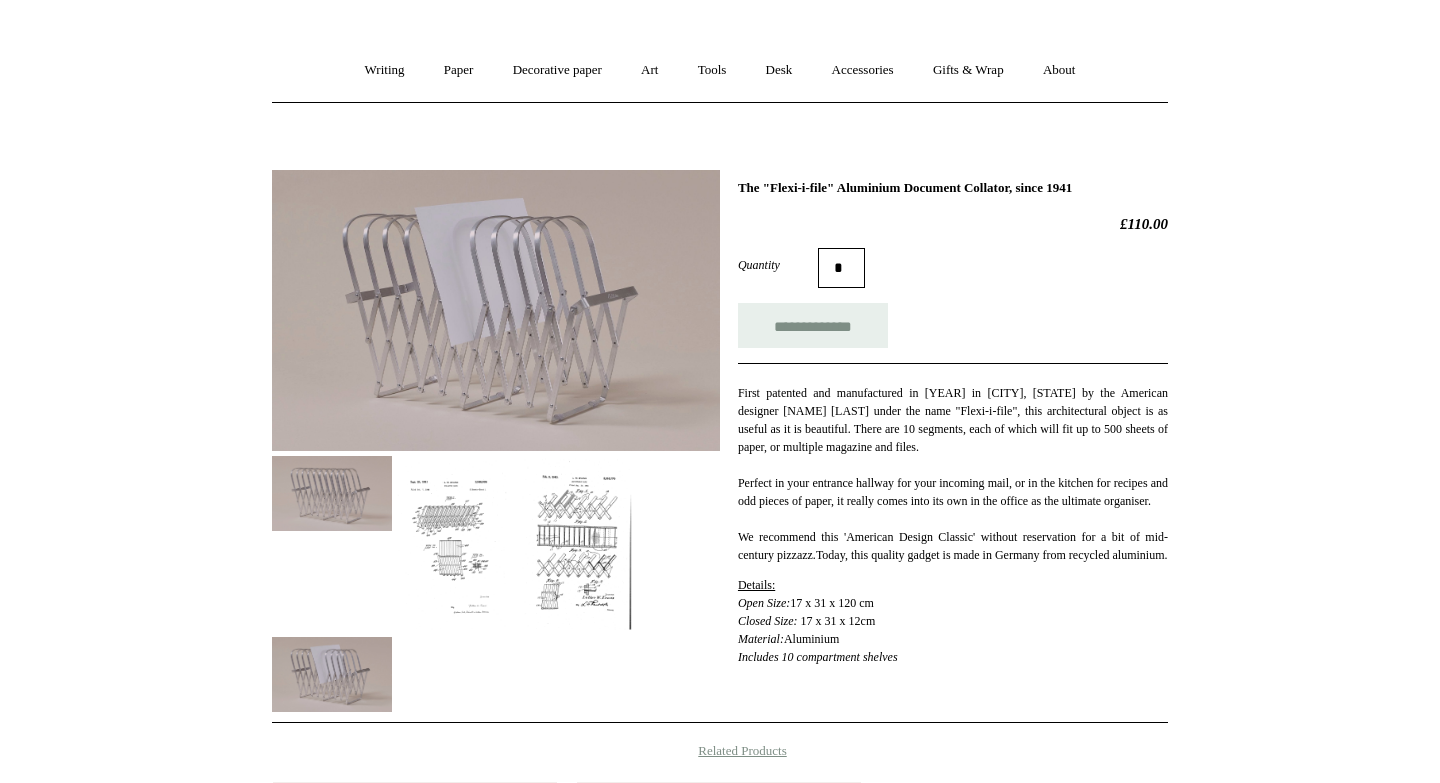 scroll, scrollTop: 115, scrollLeft: 0, axis: vertical 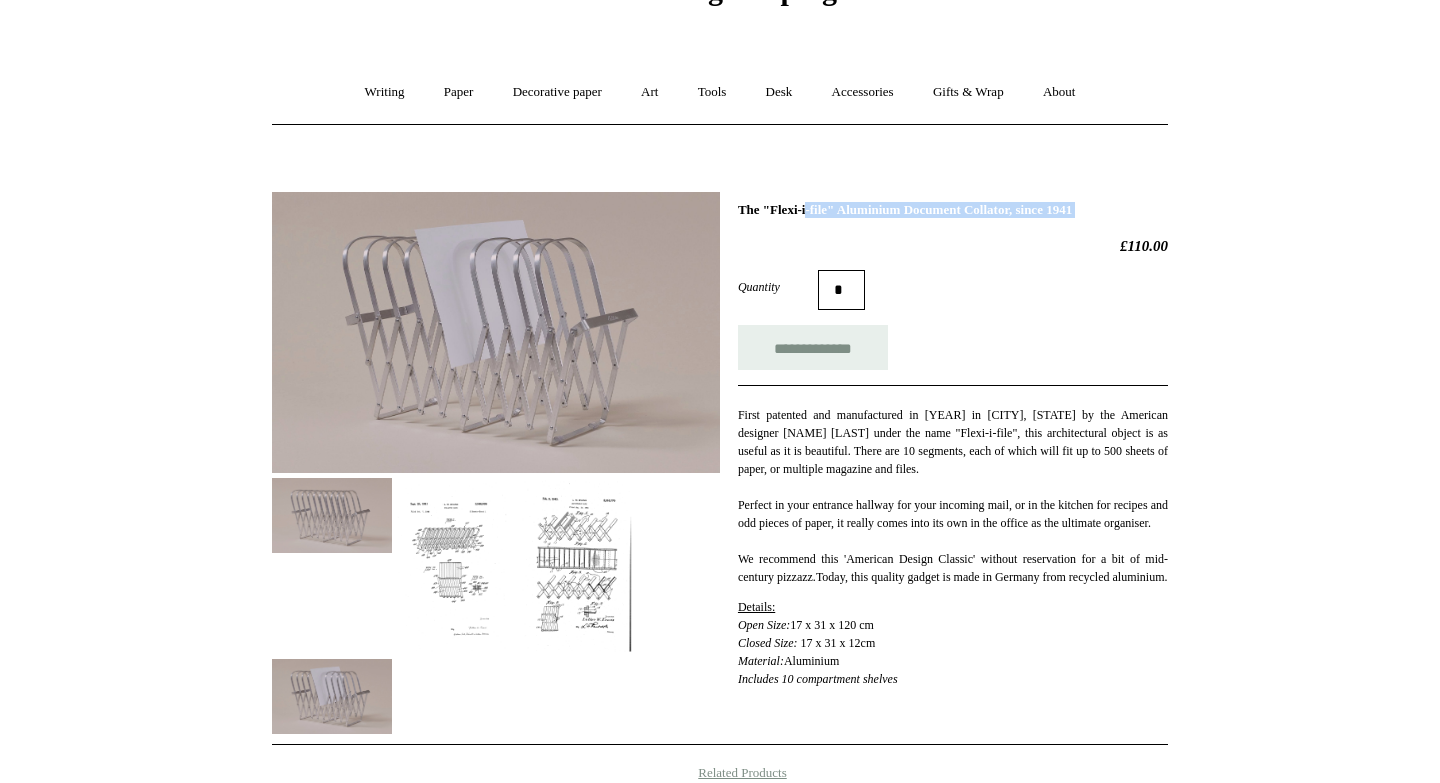 drag, startPoint x: 737, startPoint y: 207, endPoint x: 1169, endPoint y: 224, distance: 432.33435 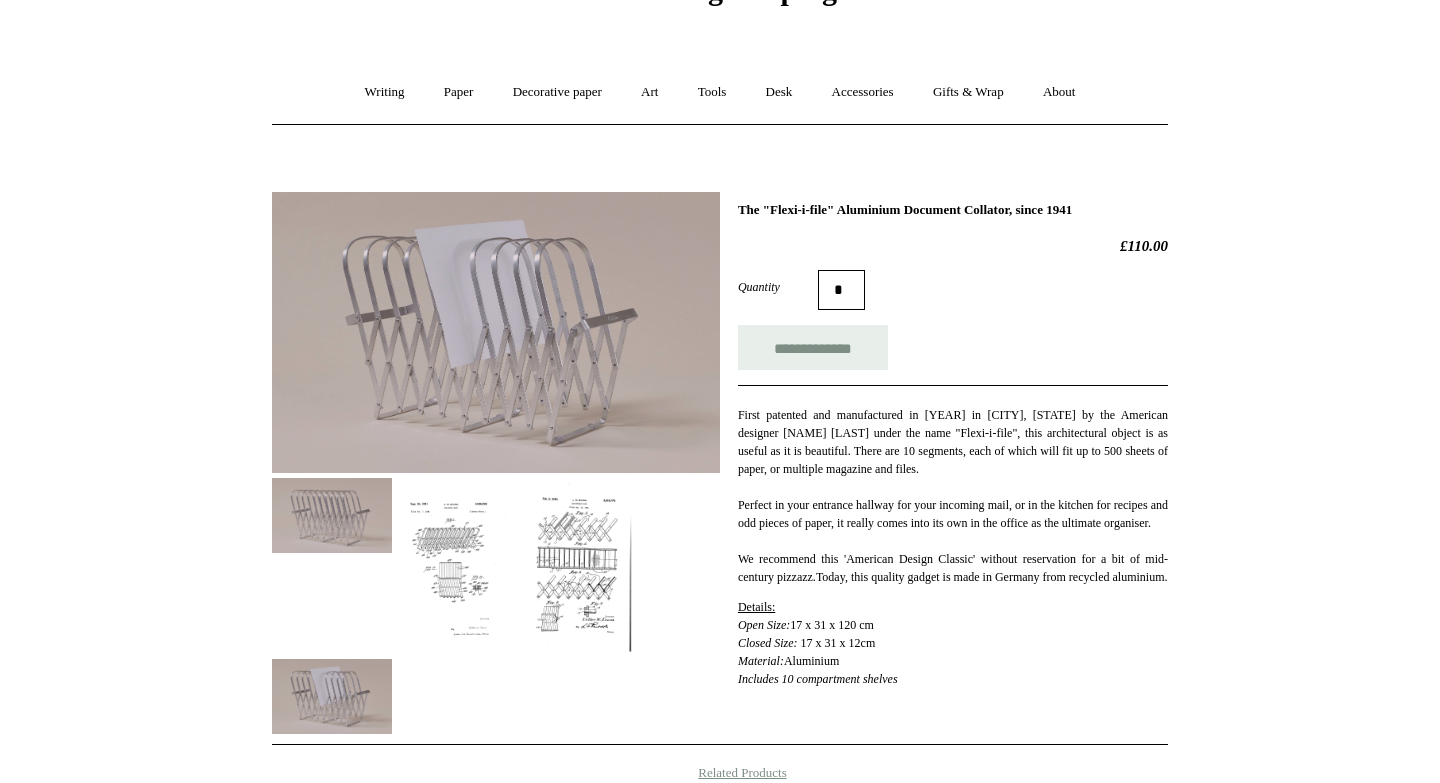 click on "Menu
Choosing Keeping
*
Shipping Information
Shopping Basket (0)
*
⤺
+" at bounding box center [720, 633] 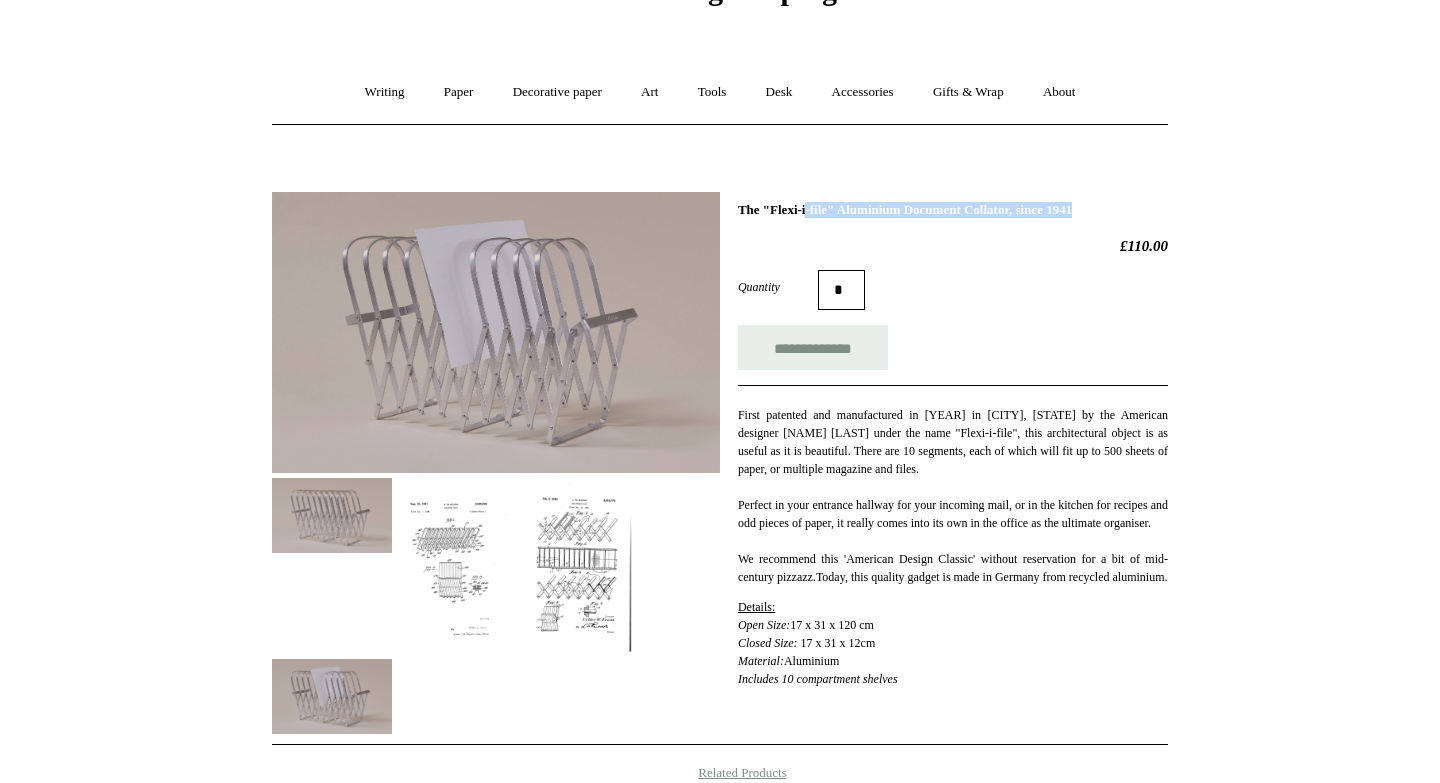 drag, startPoint x: 736, startPoint y: 208, endPoint x: 1056, endPoint y: 210, distance: 320.00626 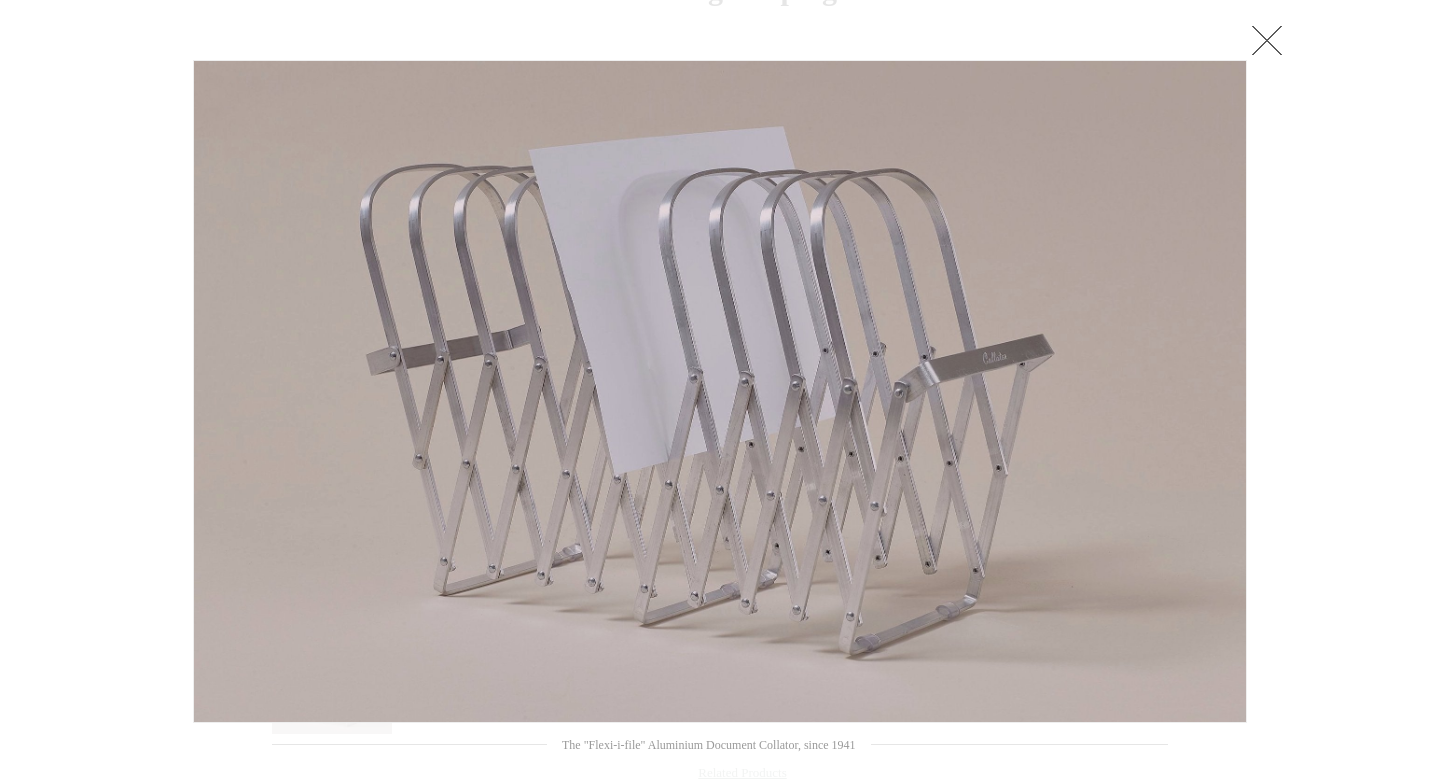 click at bounding box center [1267, 40] 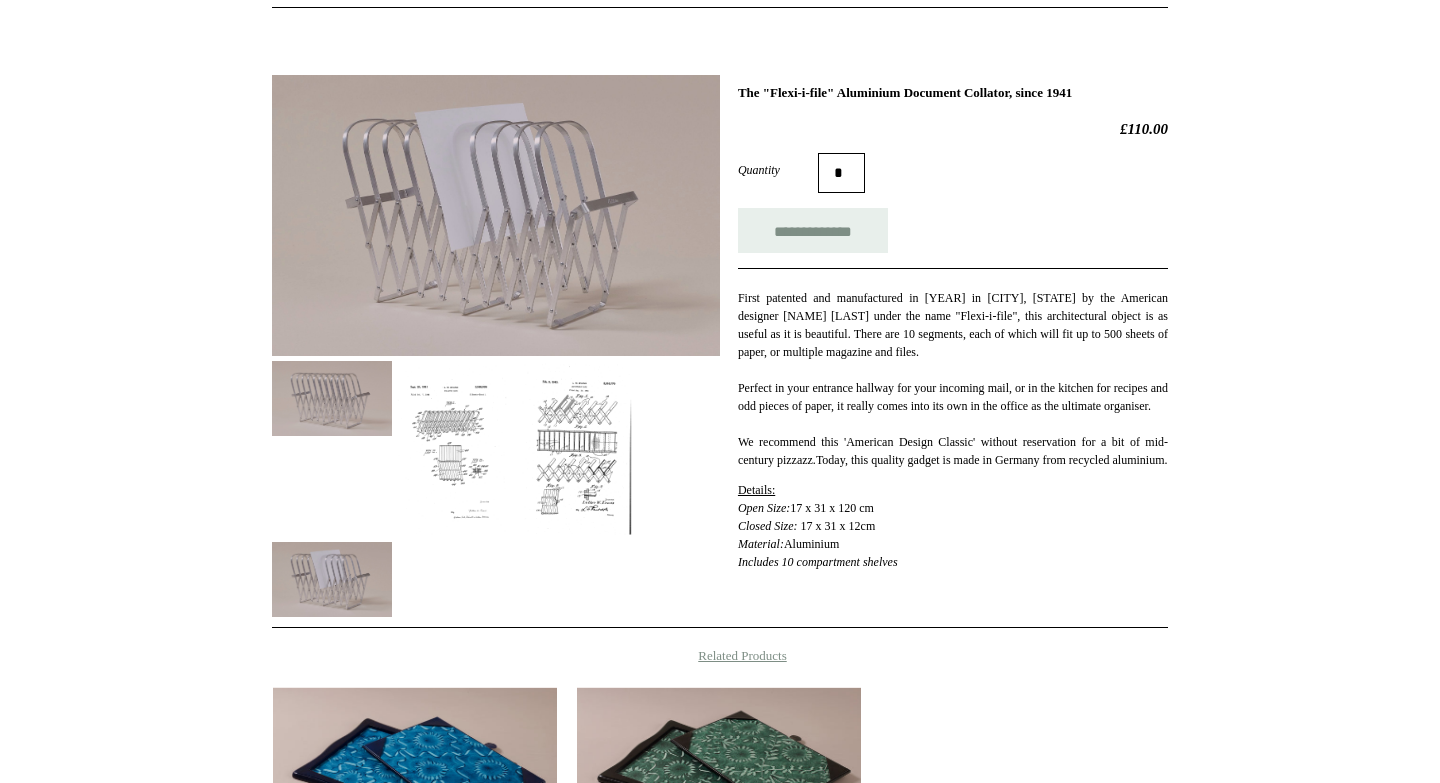 scroll, scrollTop: 233, scrollLeft: 0, axis: vertical 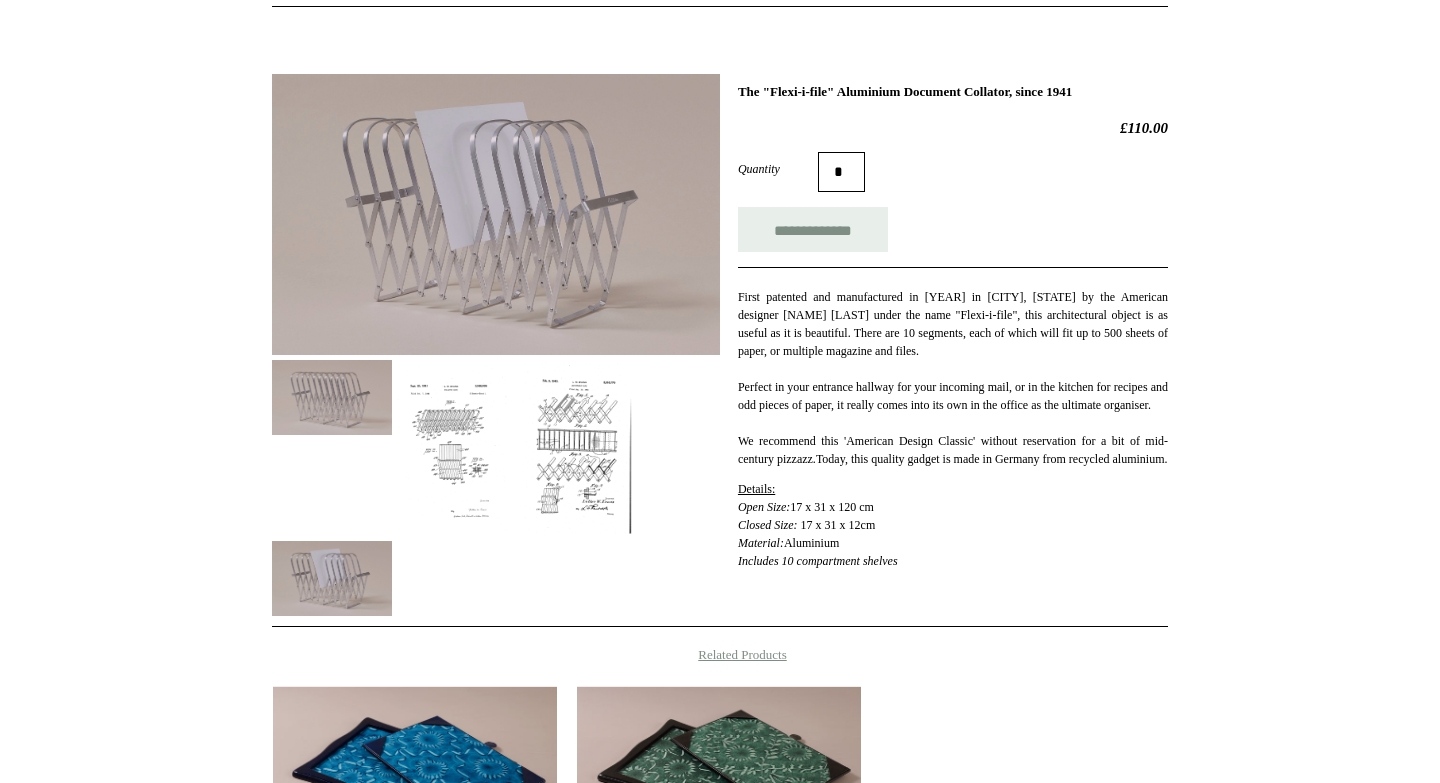 click at bounding box center (582, 448) 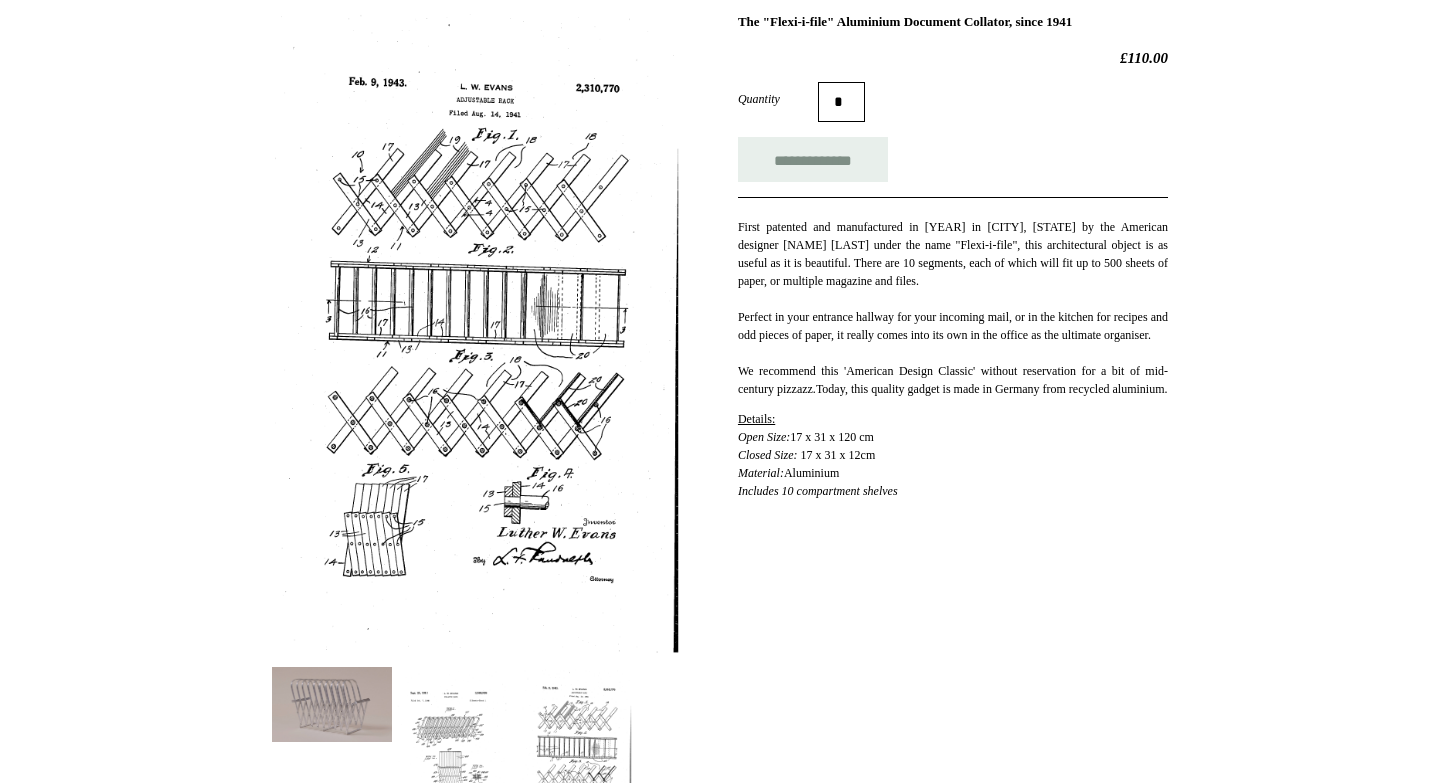 scroll, scrollTop: 314, scrollLeft: 0, axis: vertical 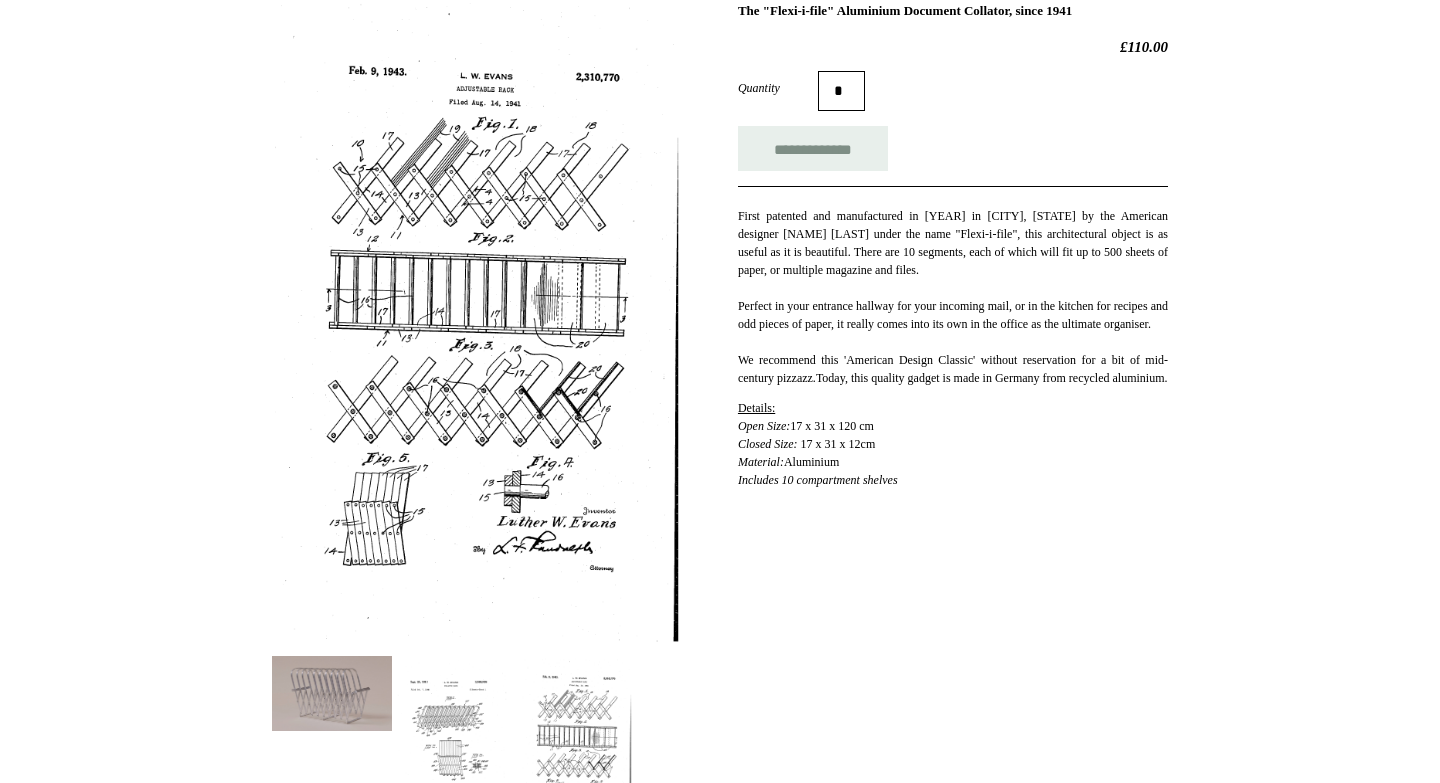 click at bounding box center (457, 744) 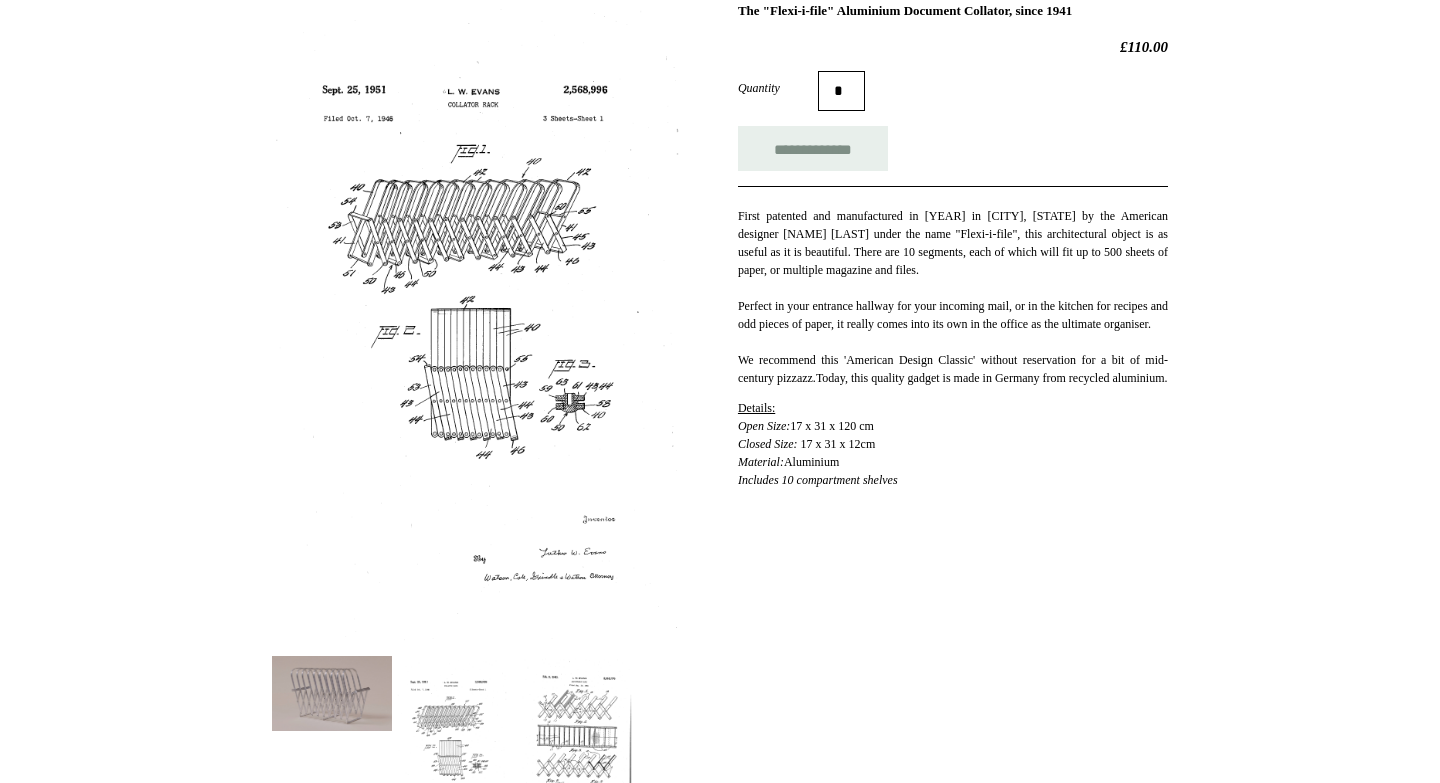 scroll, scrollTop: 535, scrollLeft: 0, axis: vertical 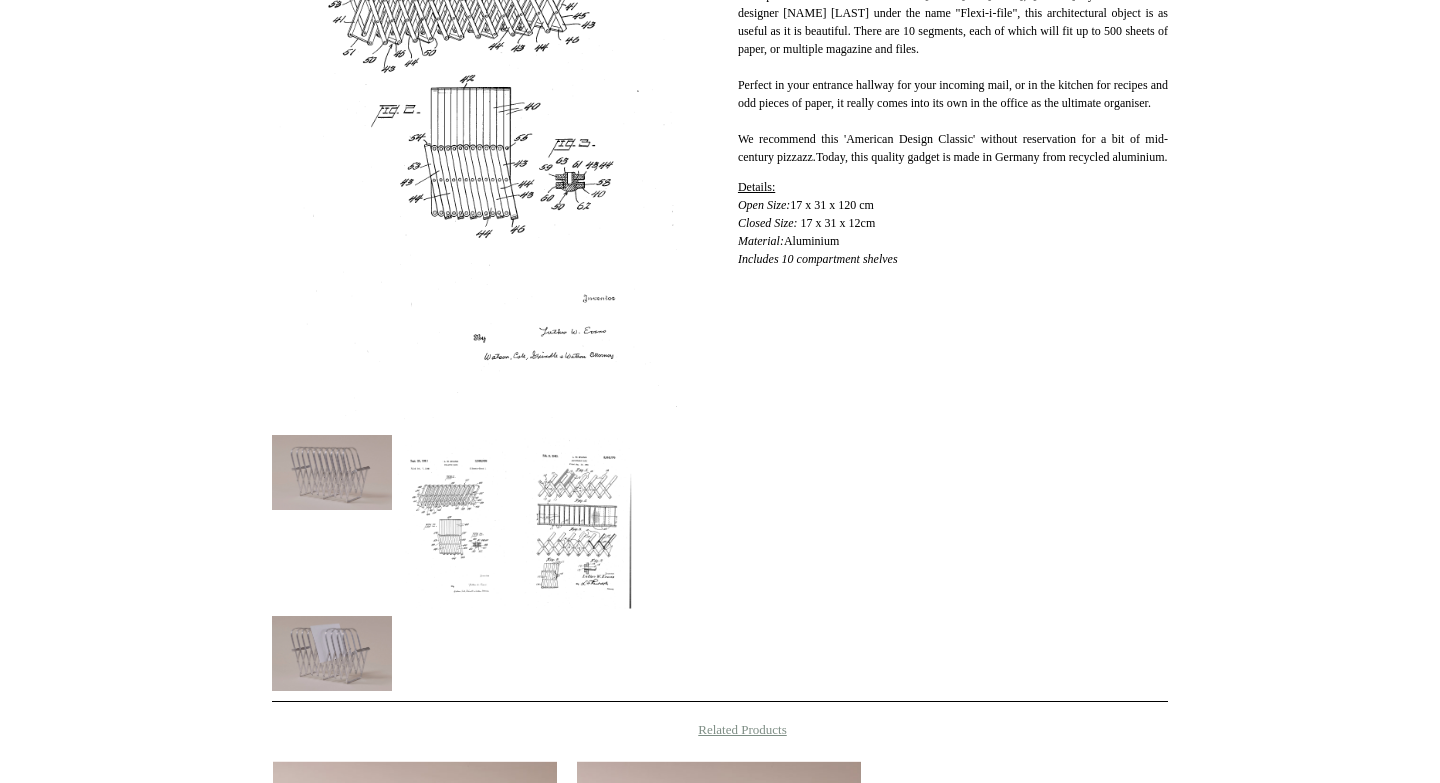 click at bounding box center [332, 653] 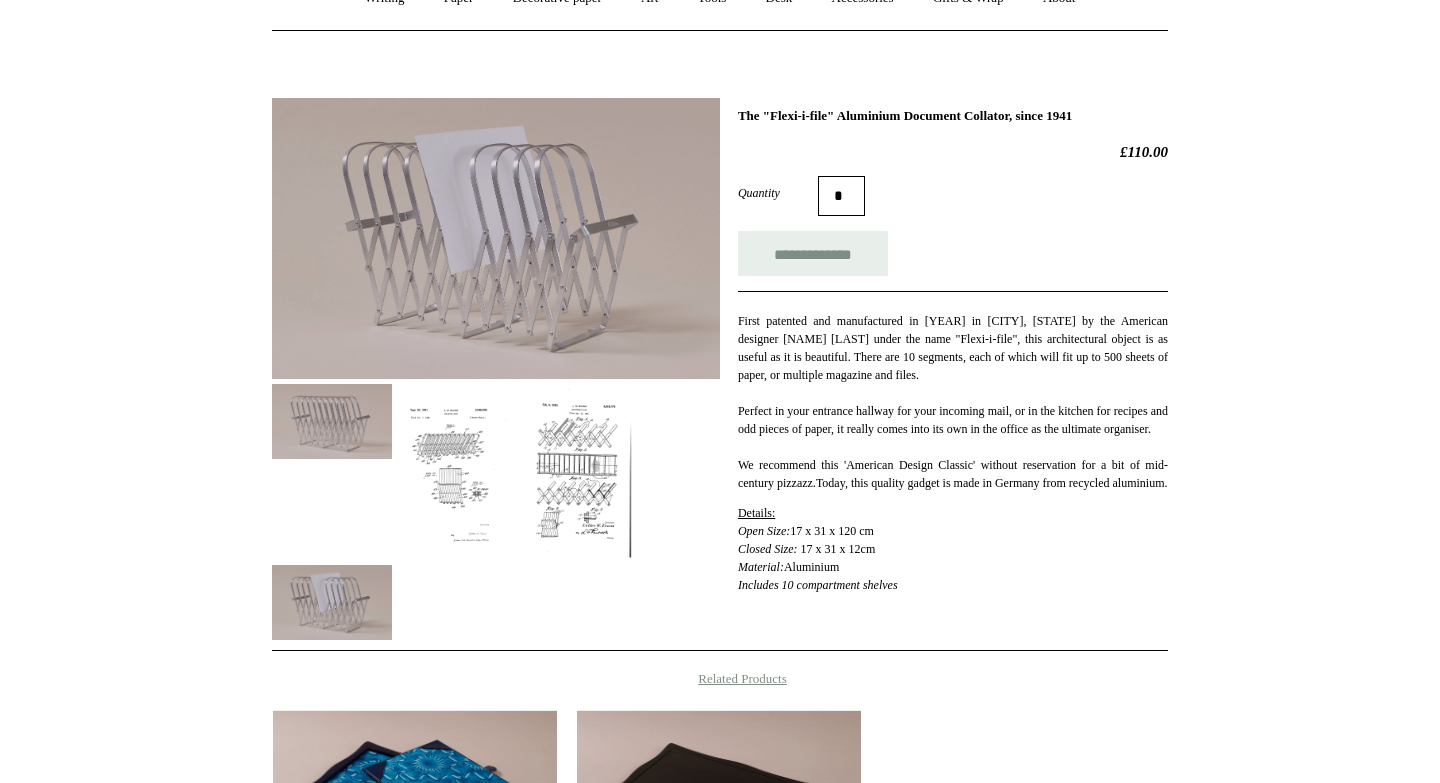 scroll, scrollTop: 205, scrollLeft: 0, axis: vertical 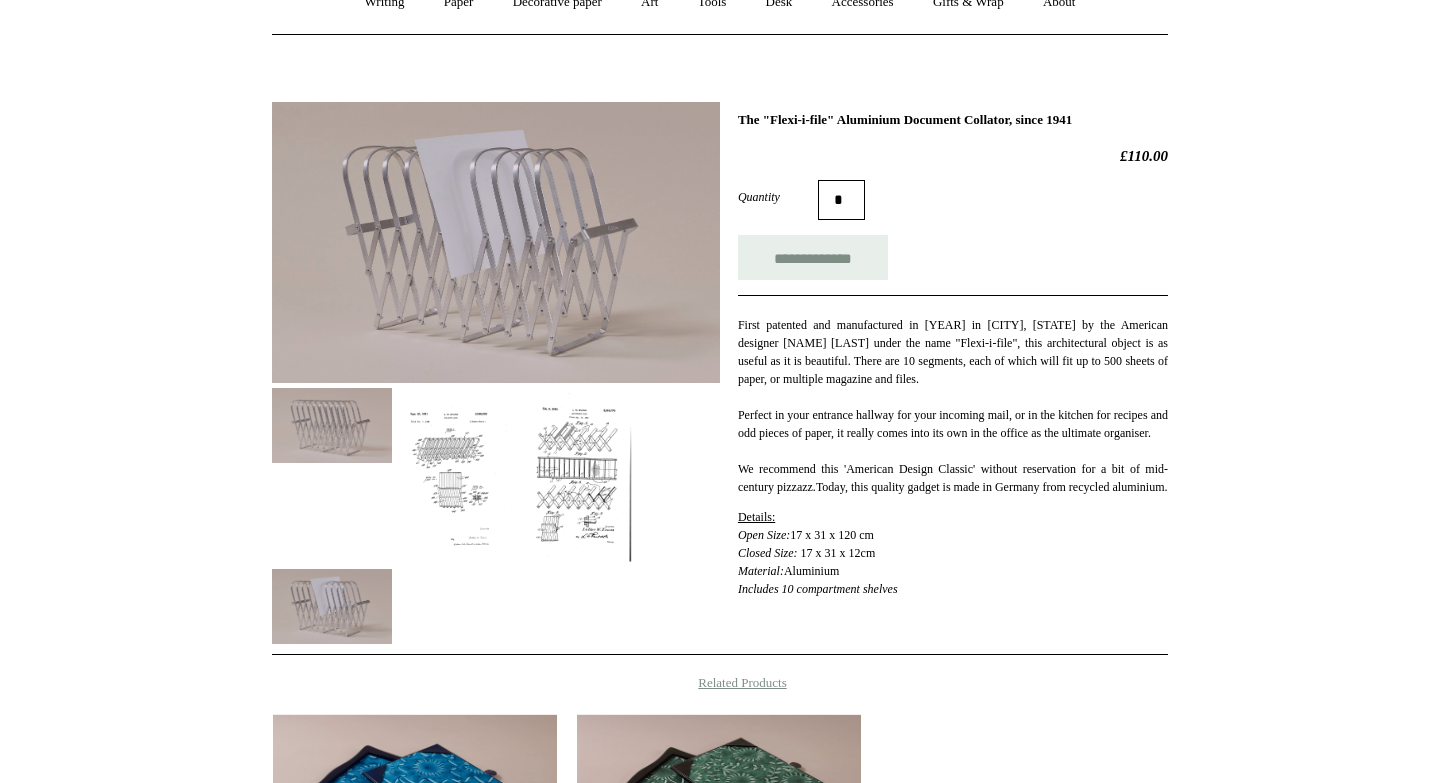 click at bounding box center (496, 242) 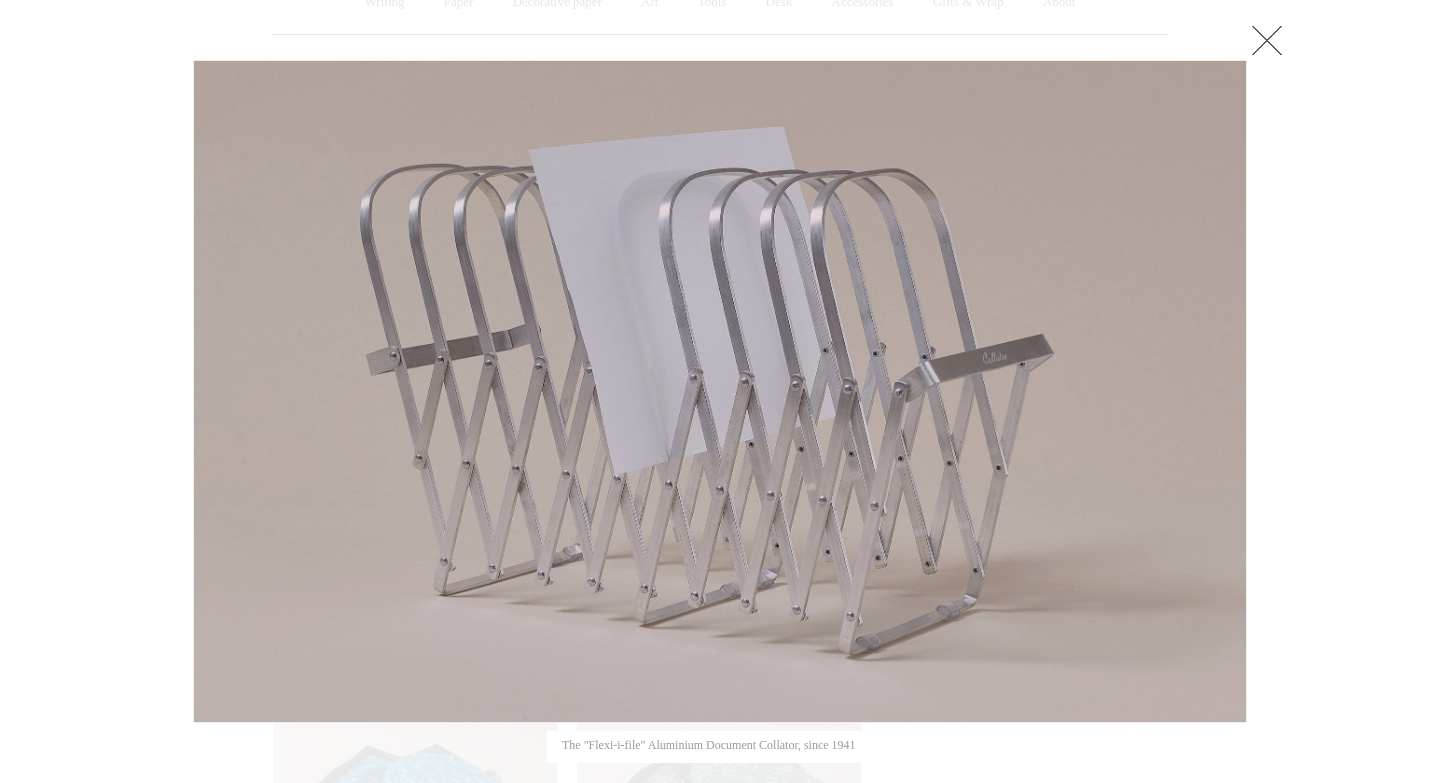 click at bounding box center (1267, 40) 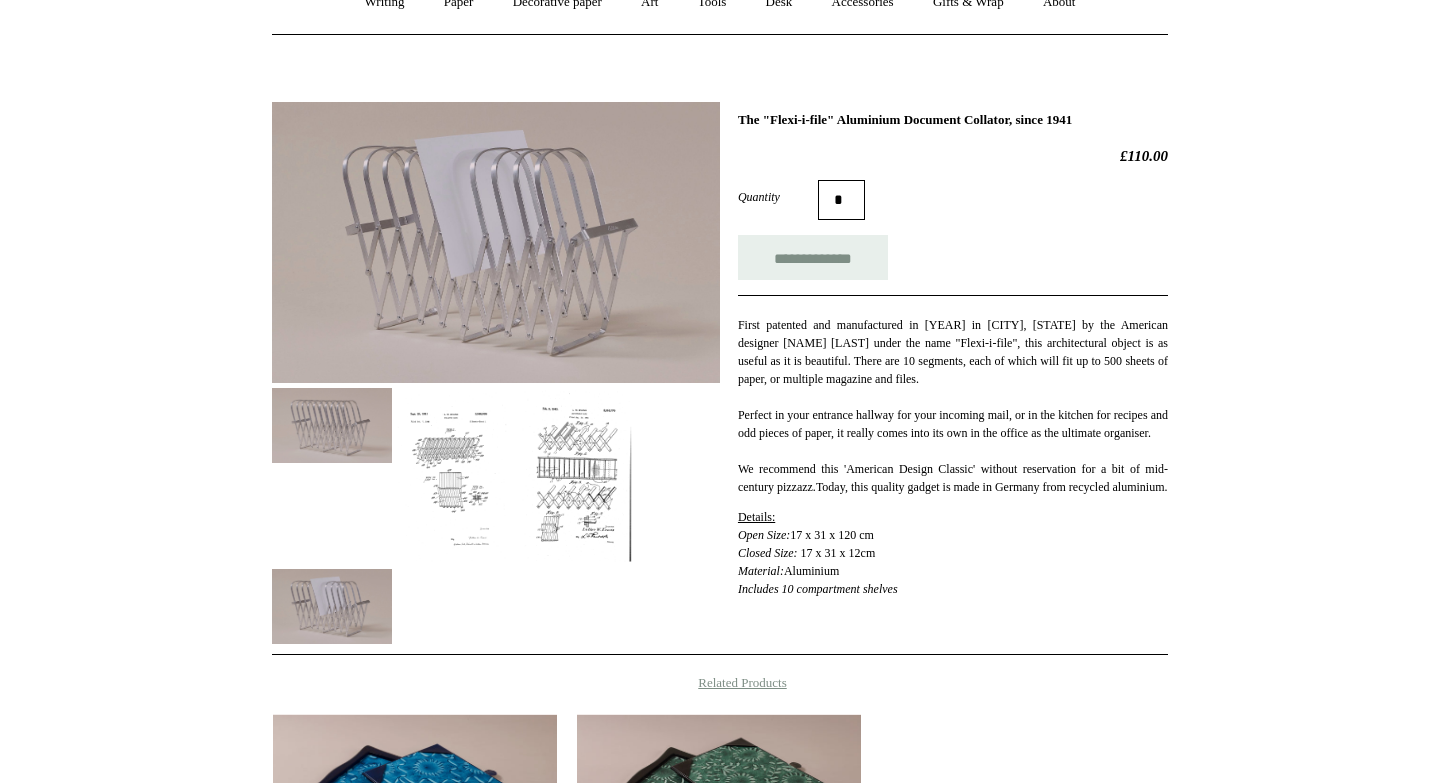 click at bounding box center (496, 242) 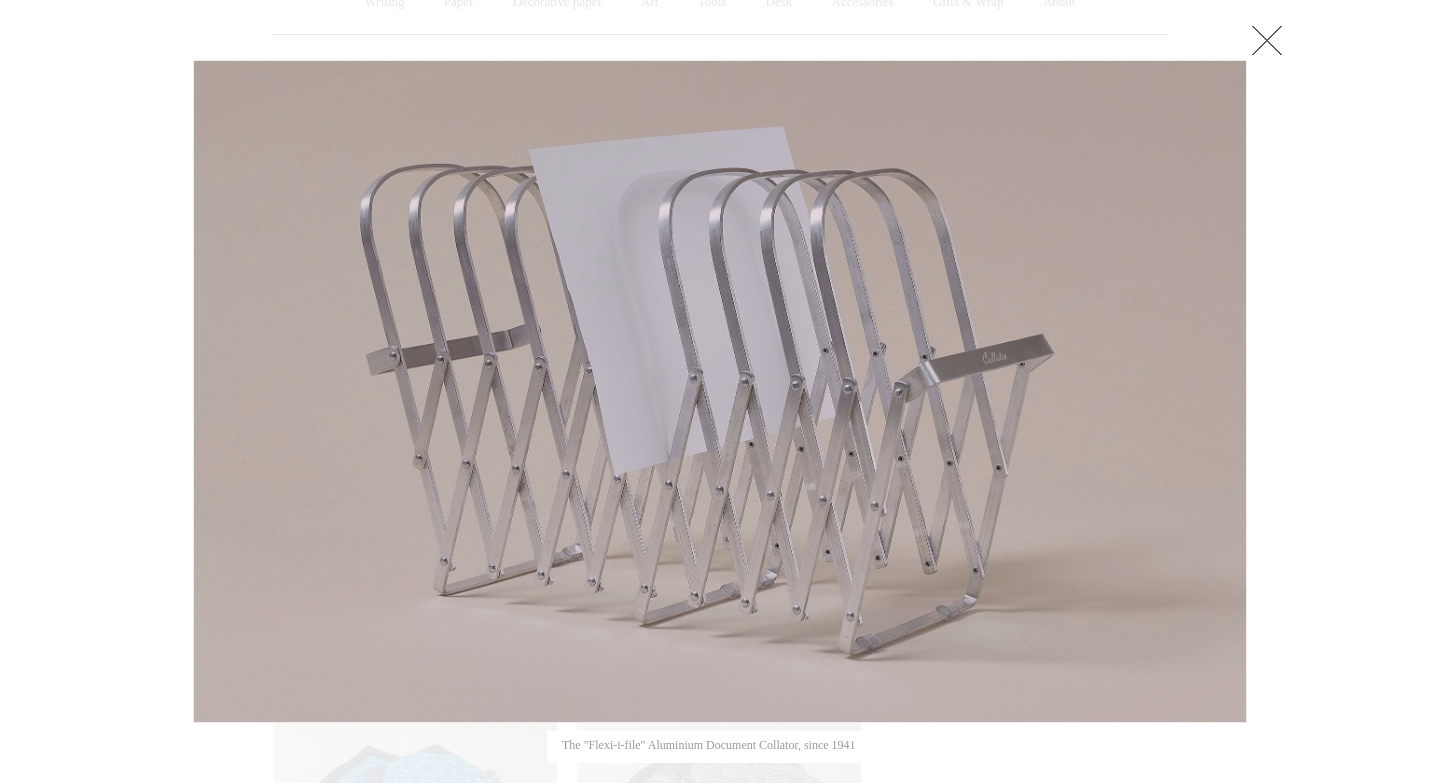 click at bounding box center [1267, 40] 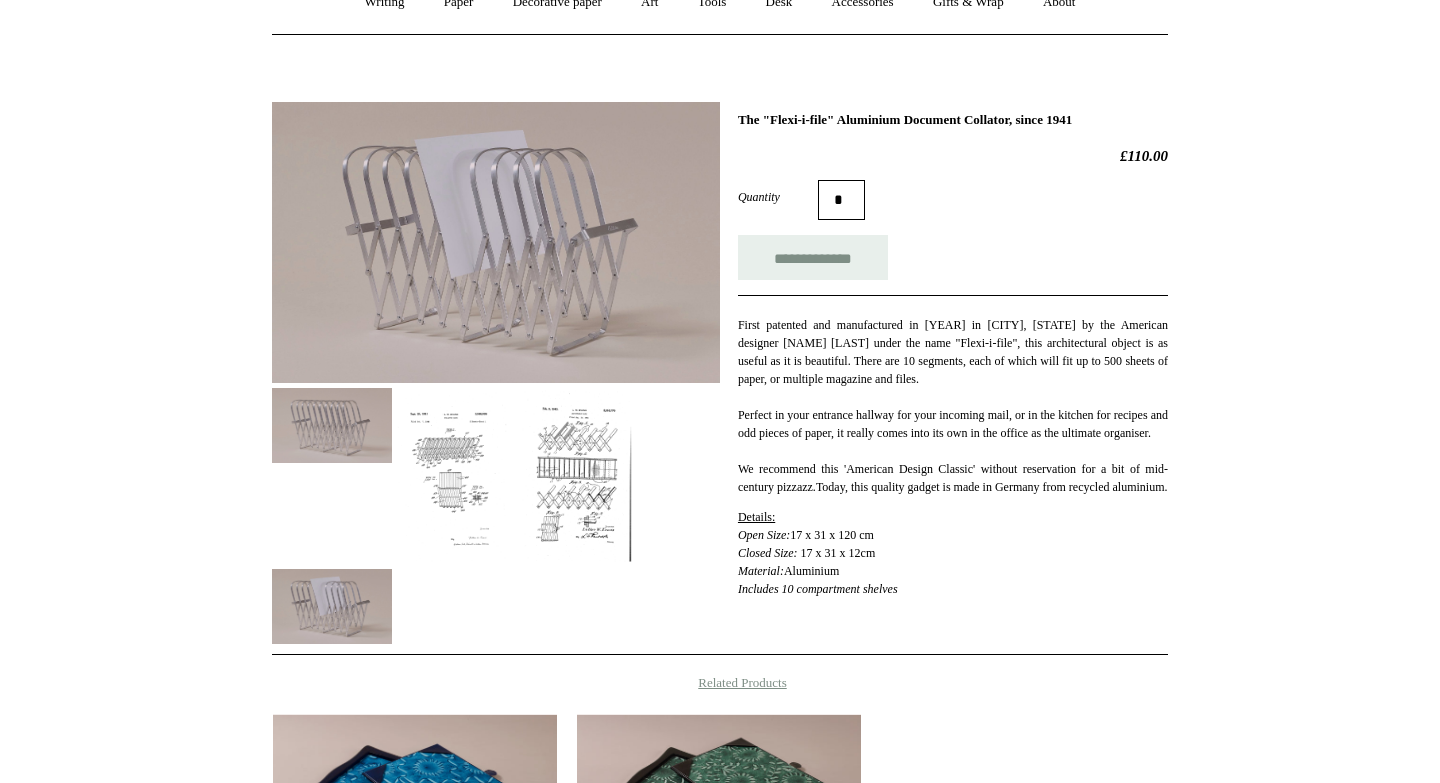 click at bounding box center [496, 242] 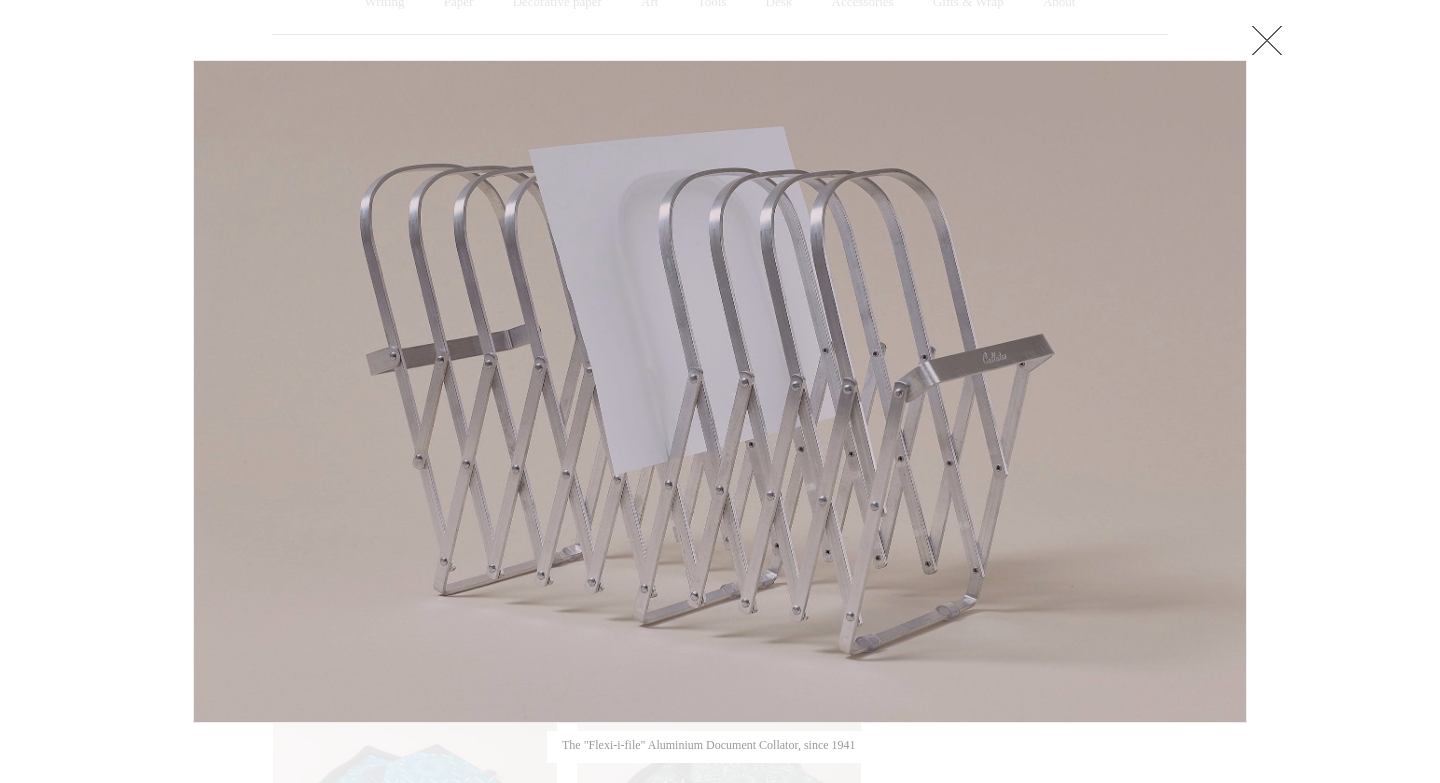click at bounding box center [720, 545] 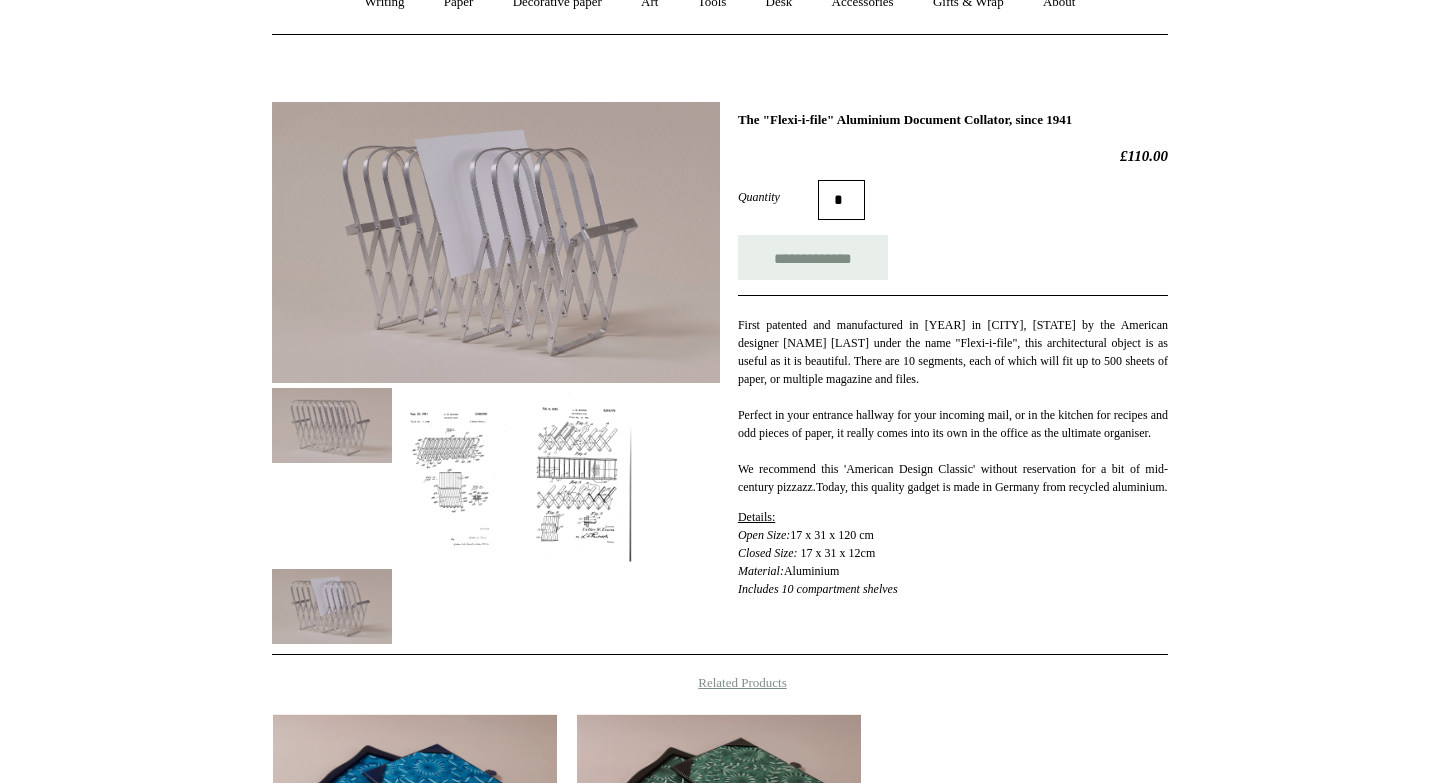 click at bounding box center [496, 242] 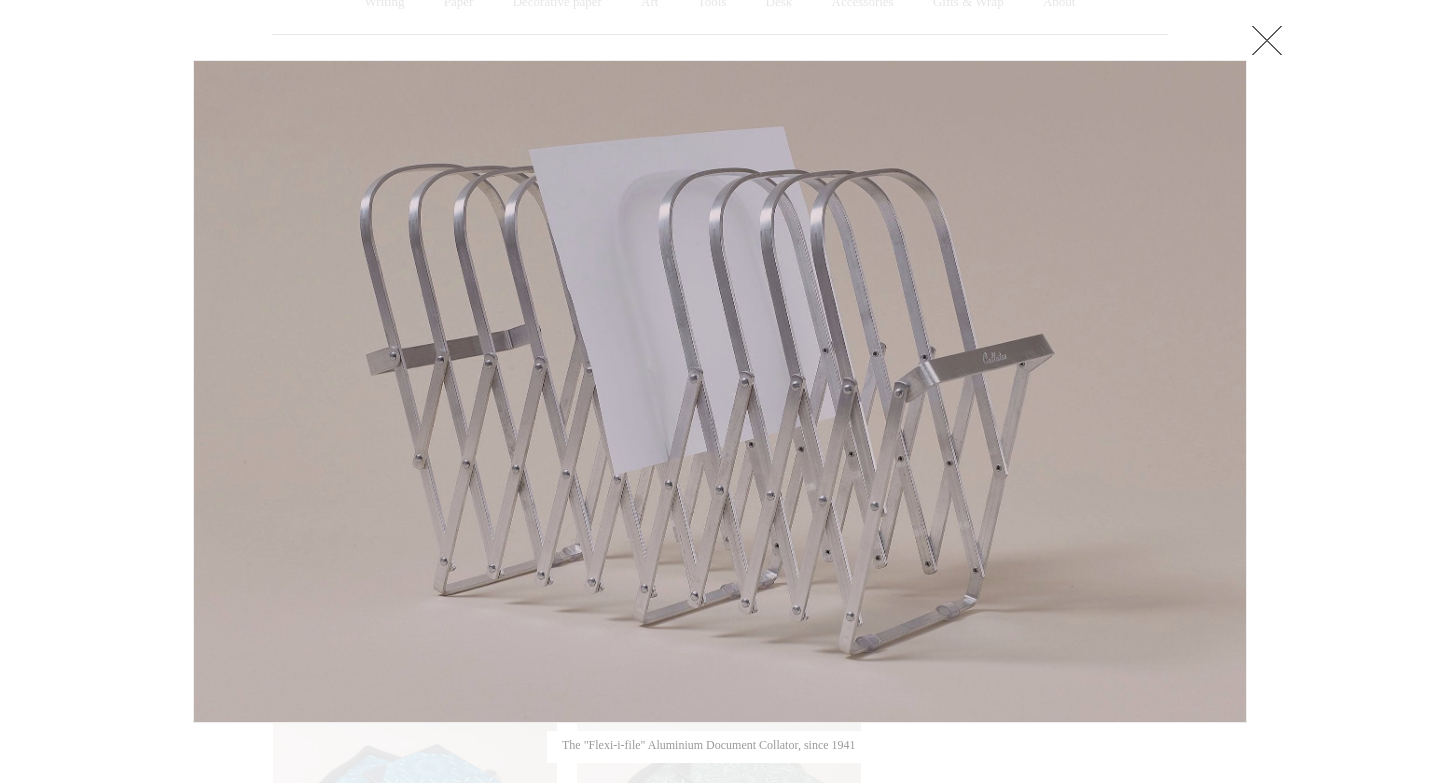 click at bounding box center [1267, 40] 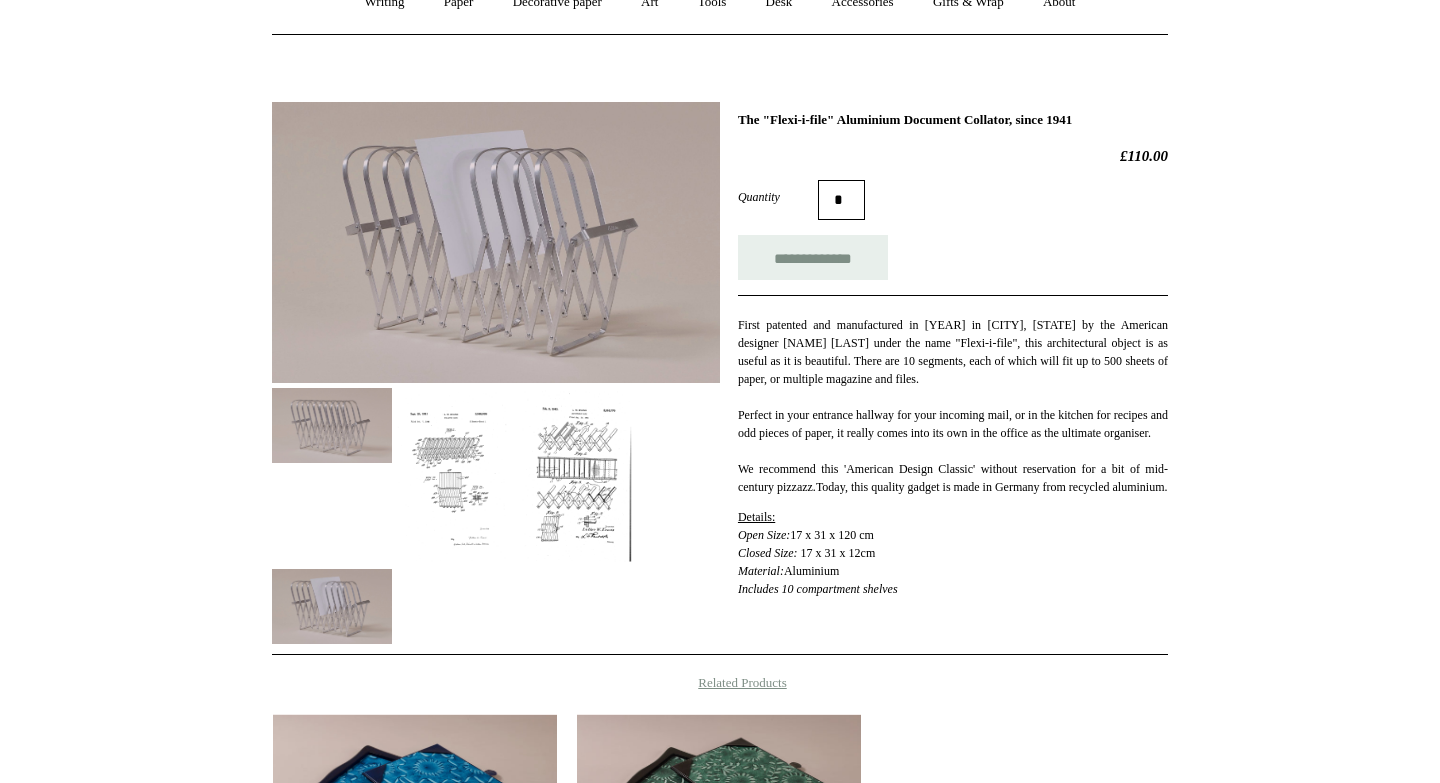 scroll, scrollTop: 0, scrollLeft: 0, axis: both 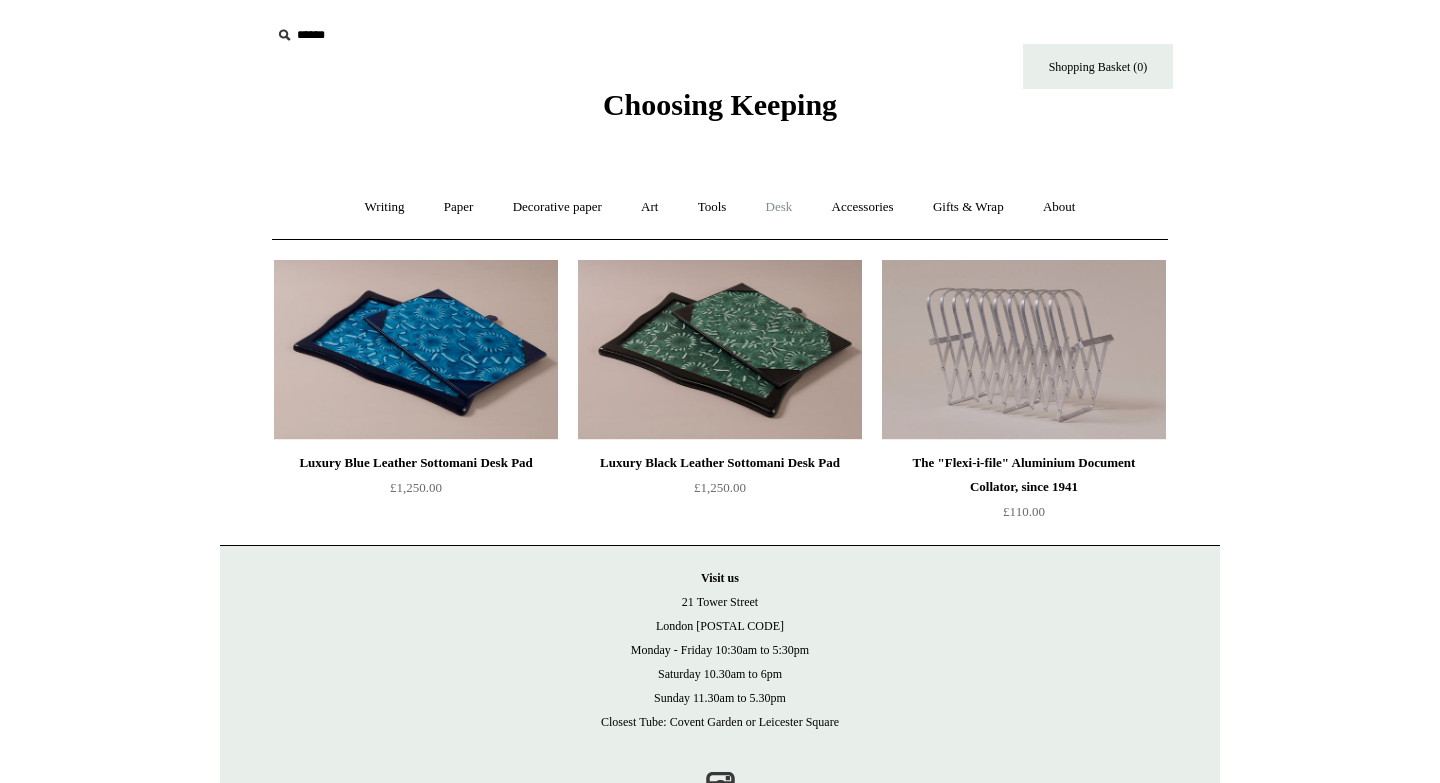 click on "Desk +" at bounding box center [779, 207] 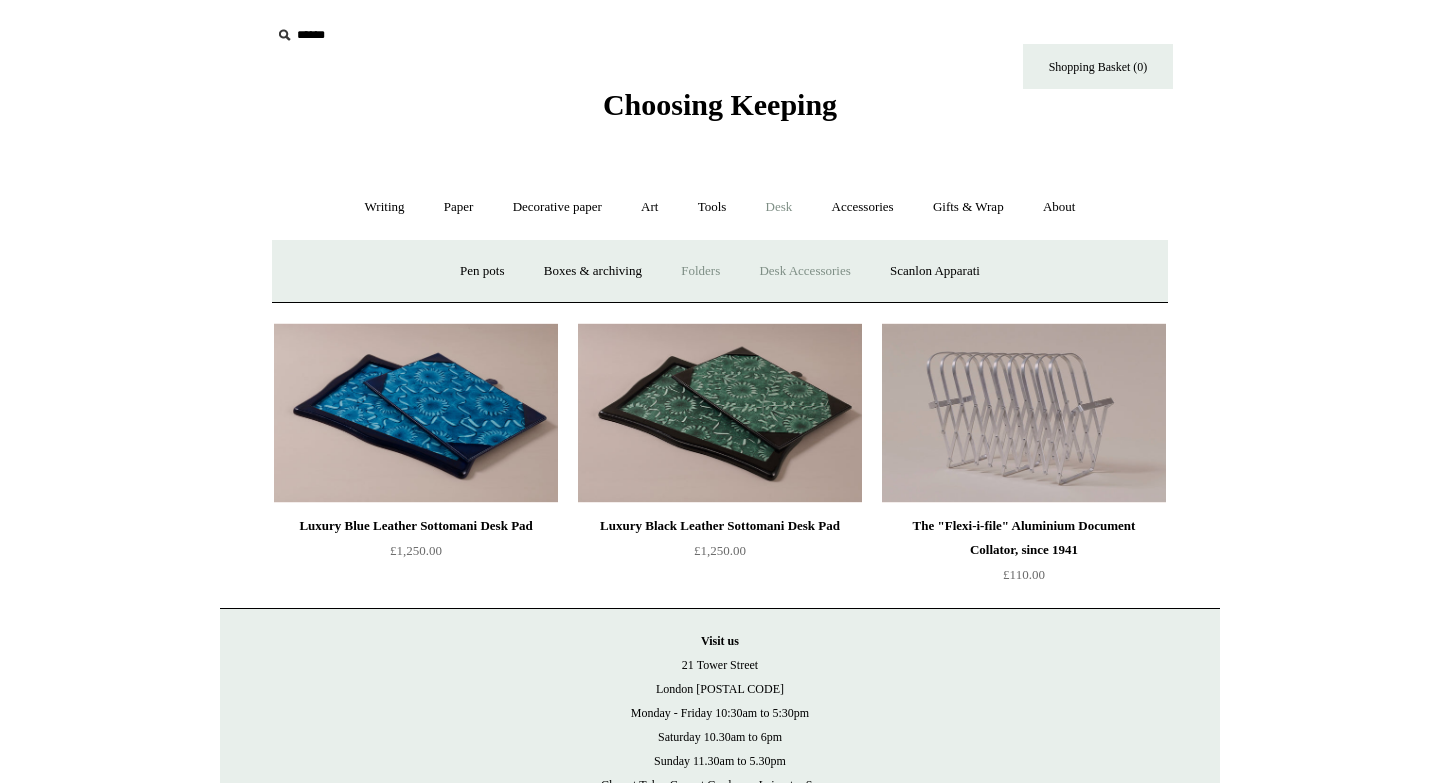 click on "Folders" at bounding box center [700, 271] 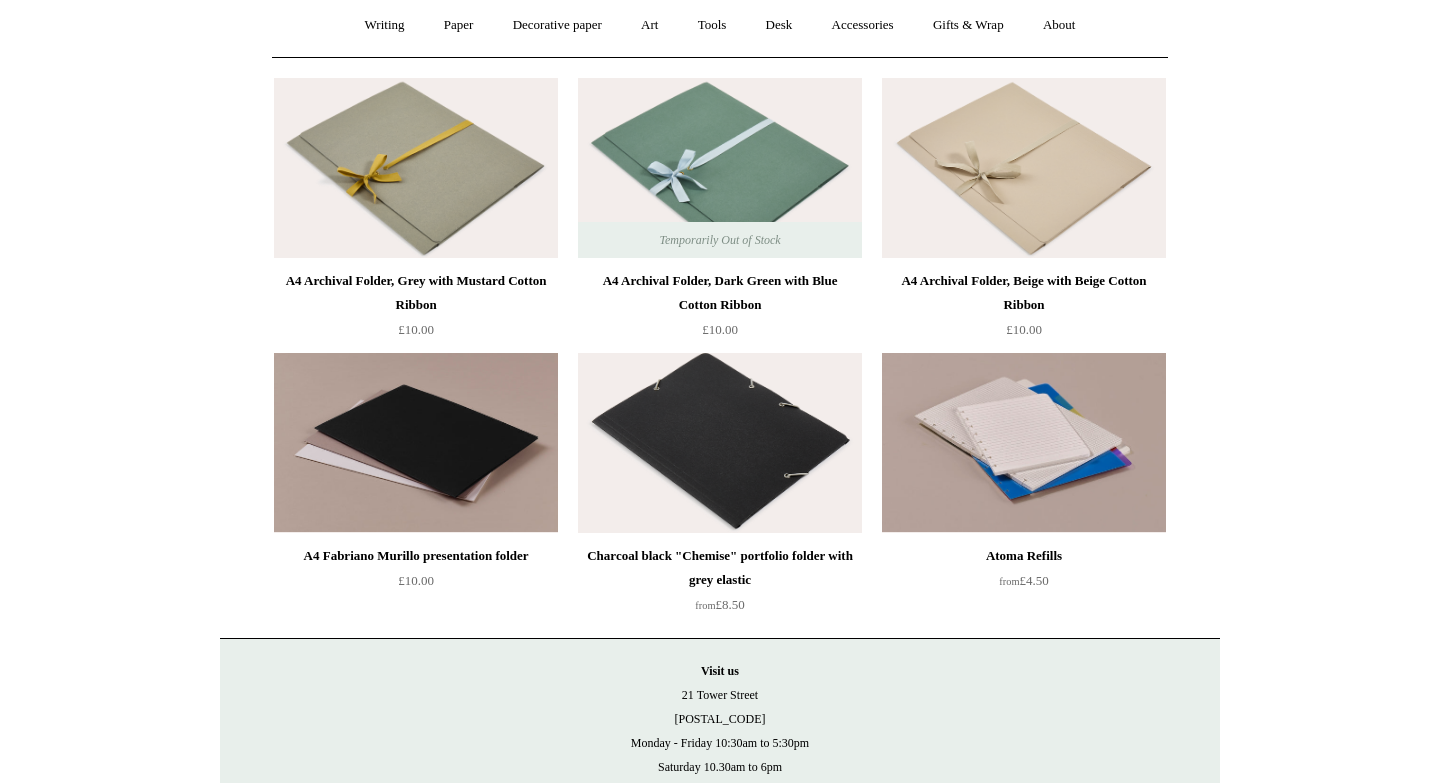 scroll, scrollTop: 0, scrollLeft: 0, axis: both 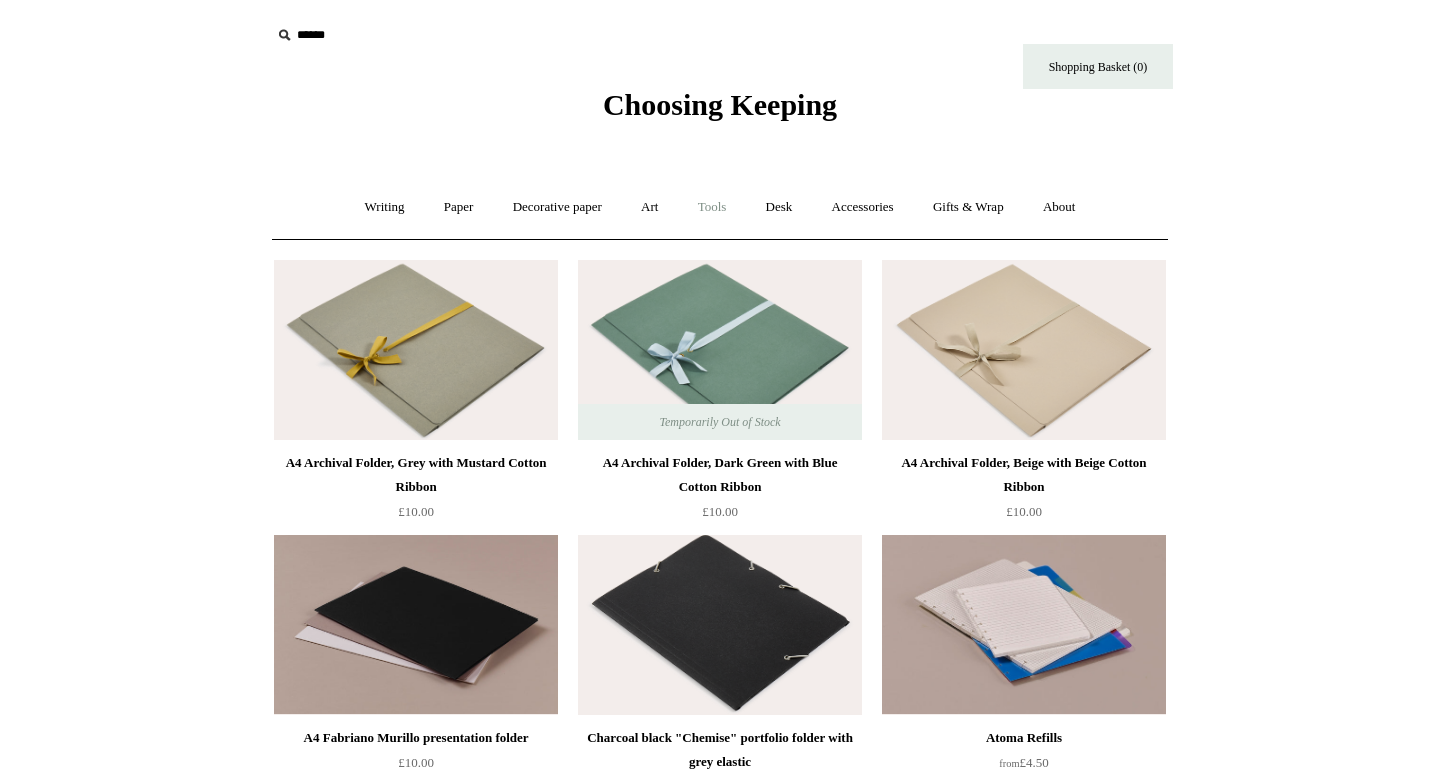 click on "Tools +" at bounding box center [712, 207] 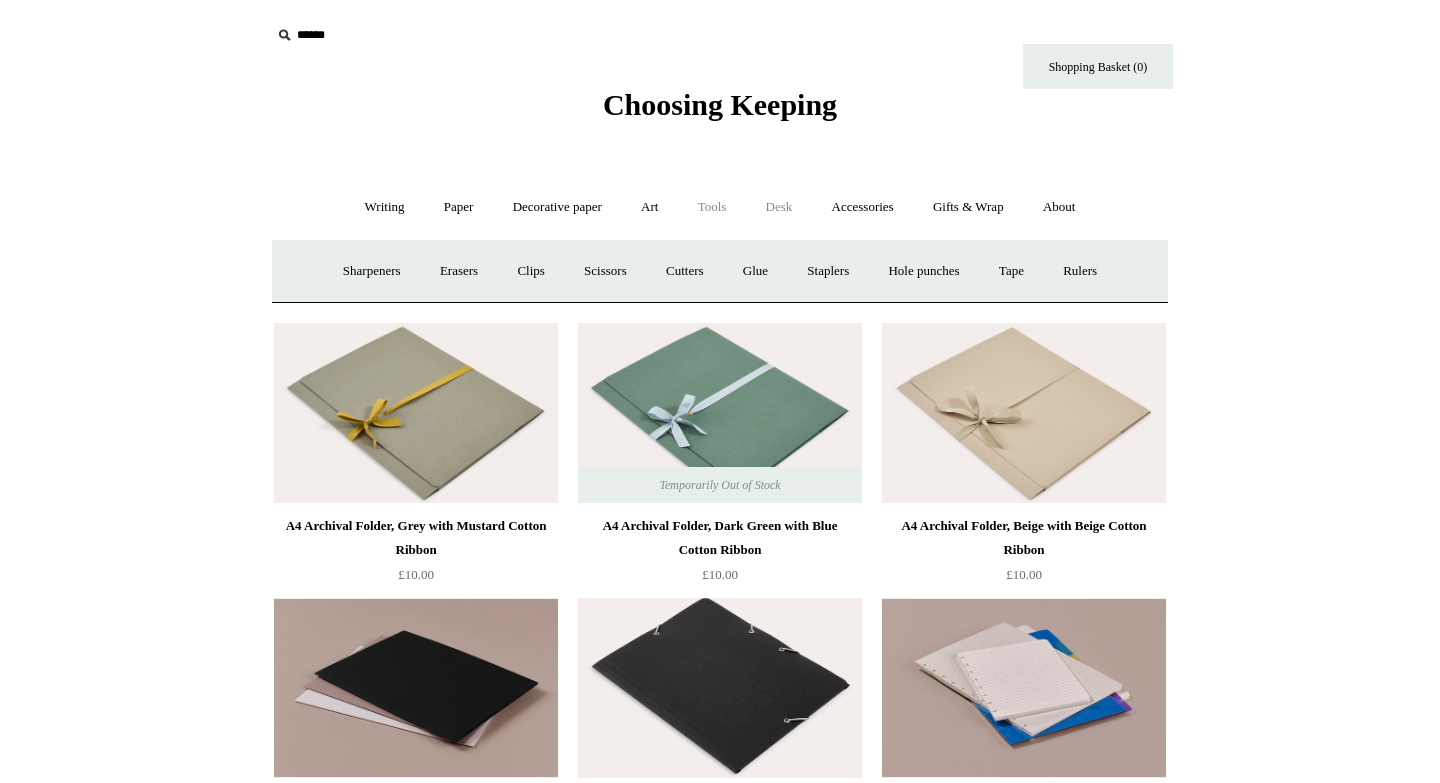click on "Desk +" at bounding box center [779, 207] 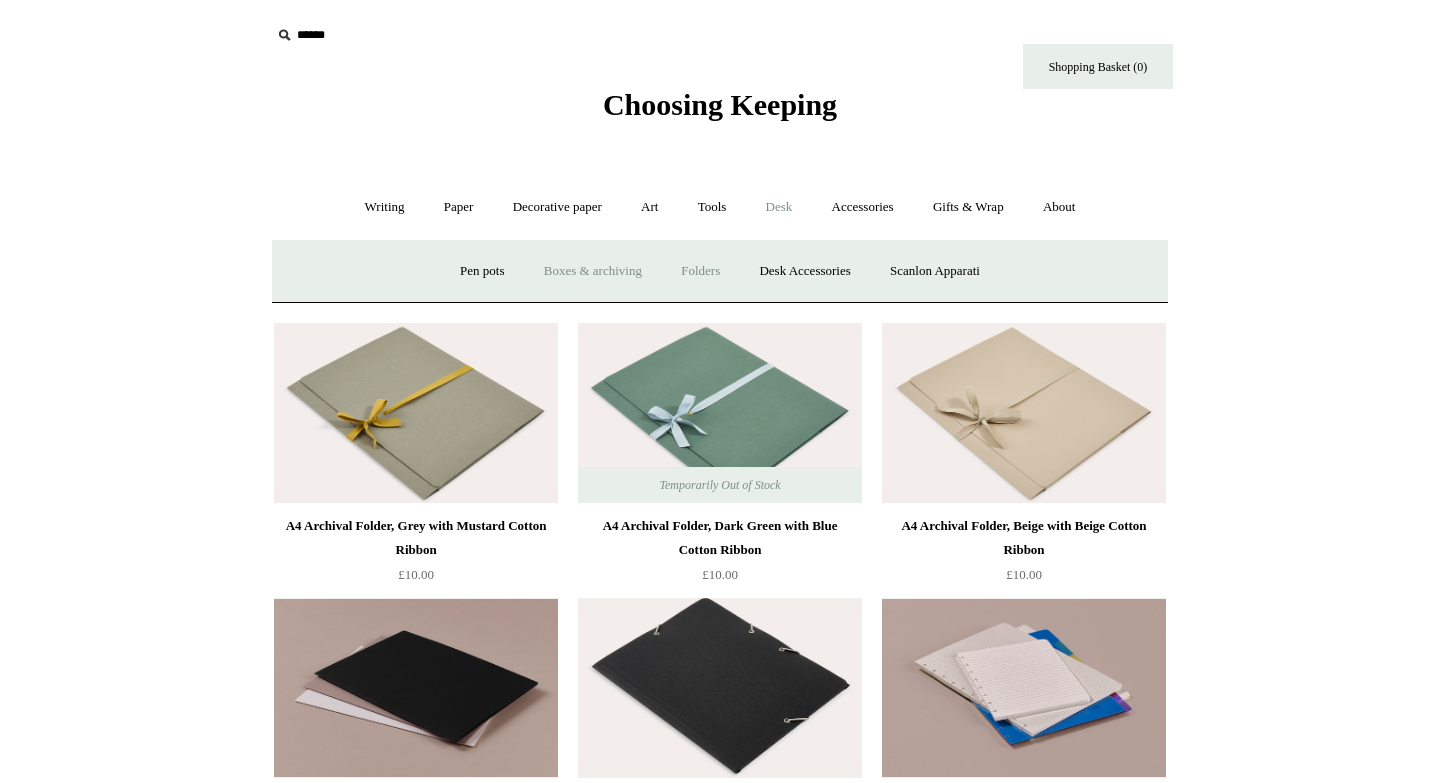 click on "Boxes & archiving" at bounding box center [593, 271] 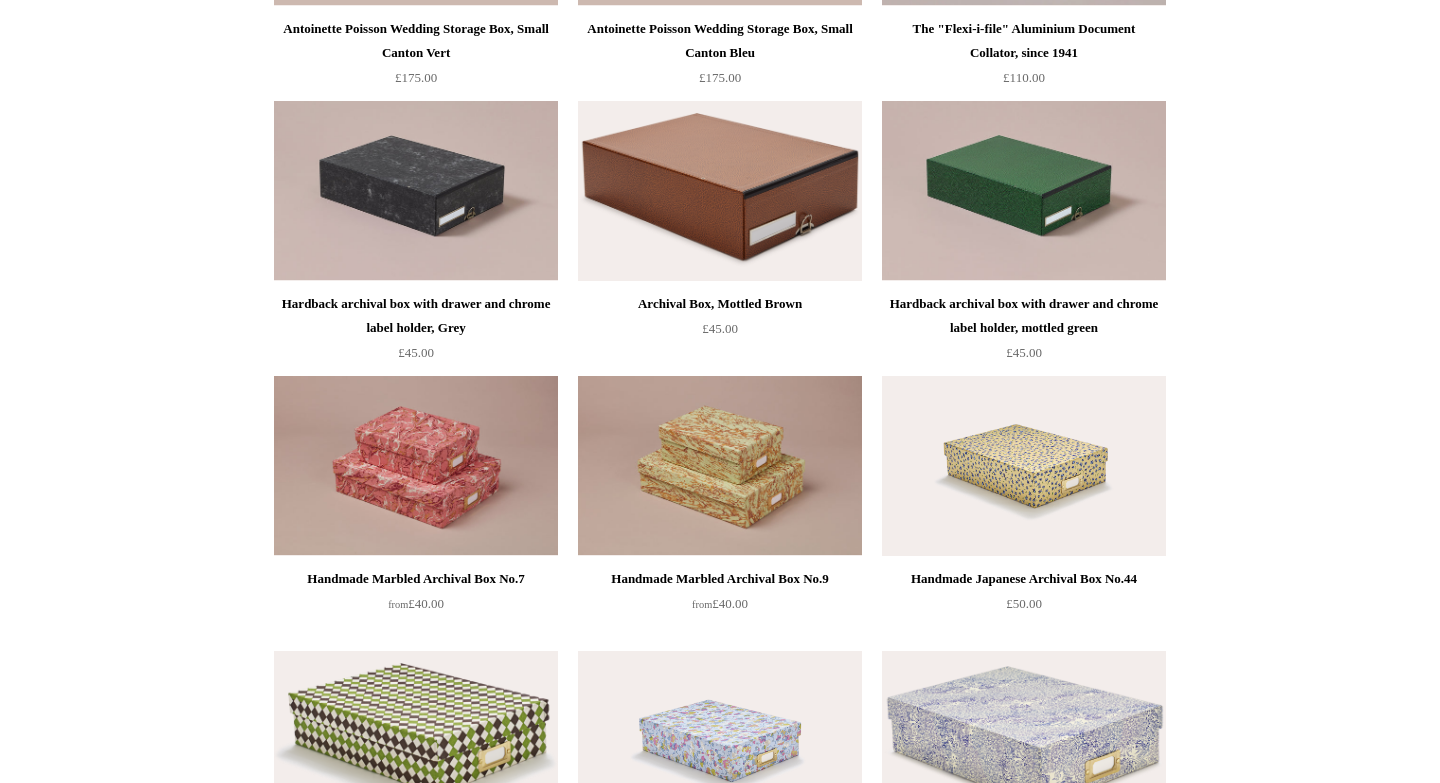 scroll, scrollTop: 667, scrollLeft: 0, axis: vertical 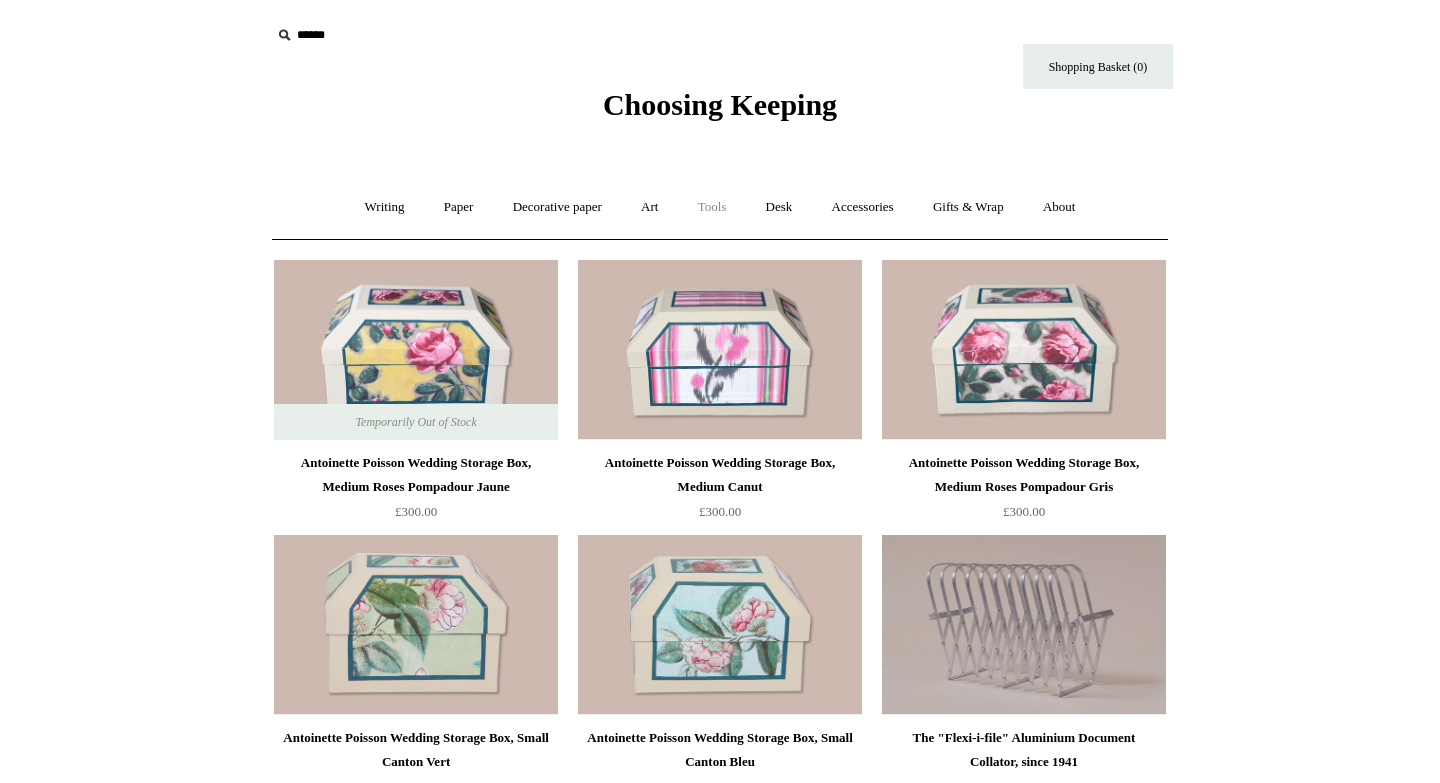 click on "Tools +" at bounding box center [712, 207] 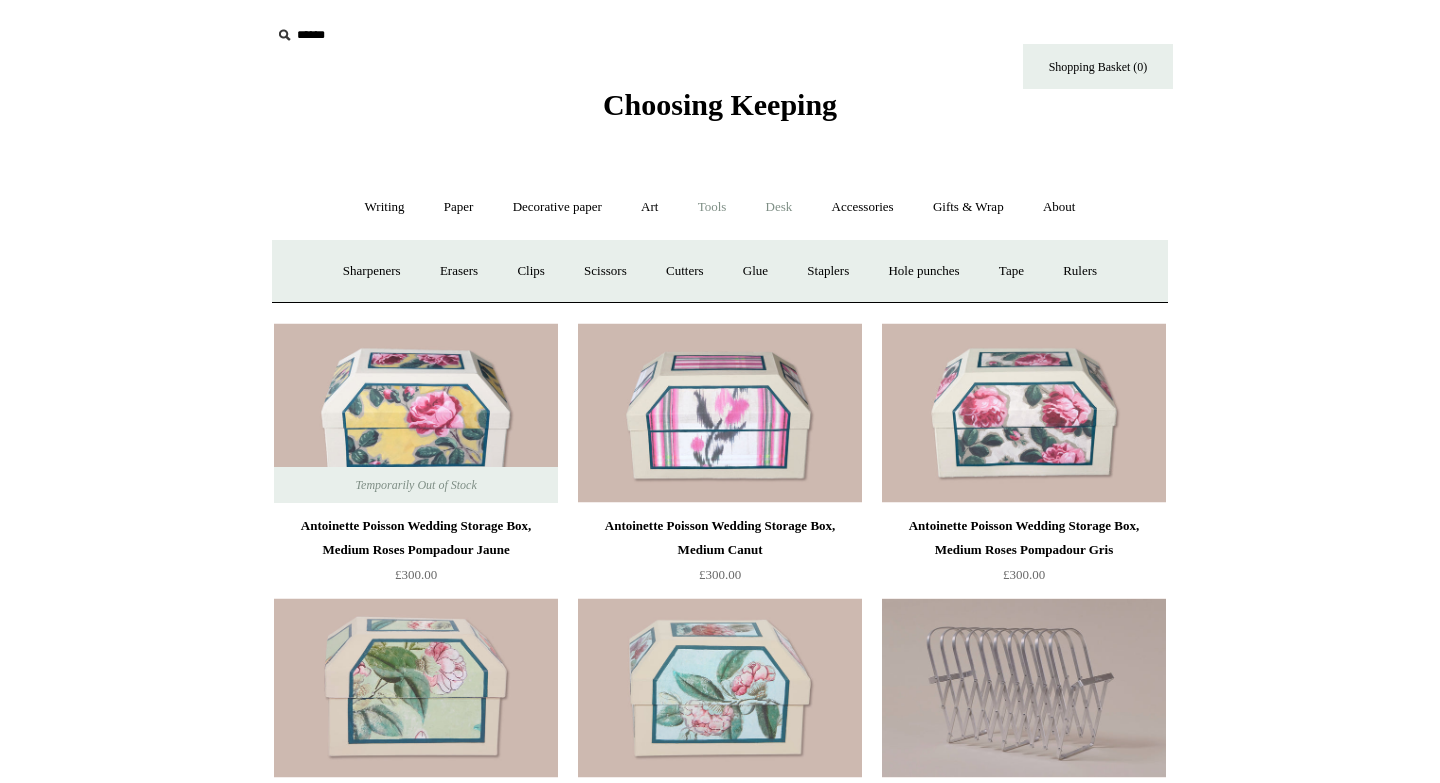 click on "Desk +" at bounding box center [779, 207] 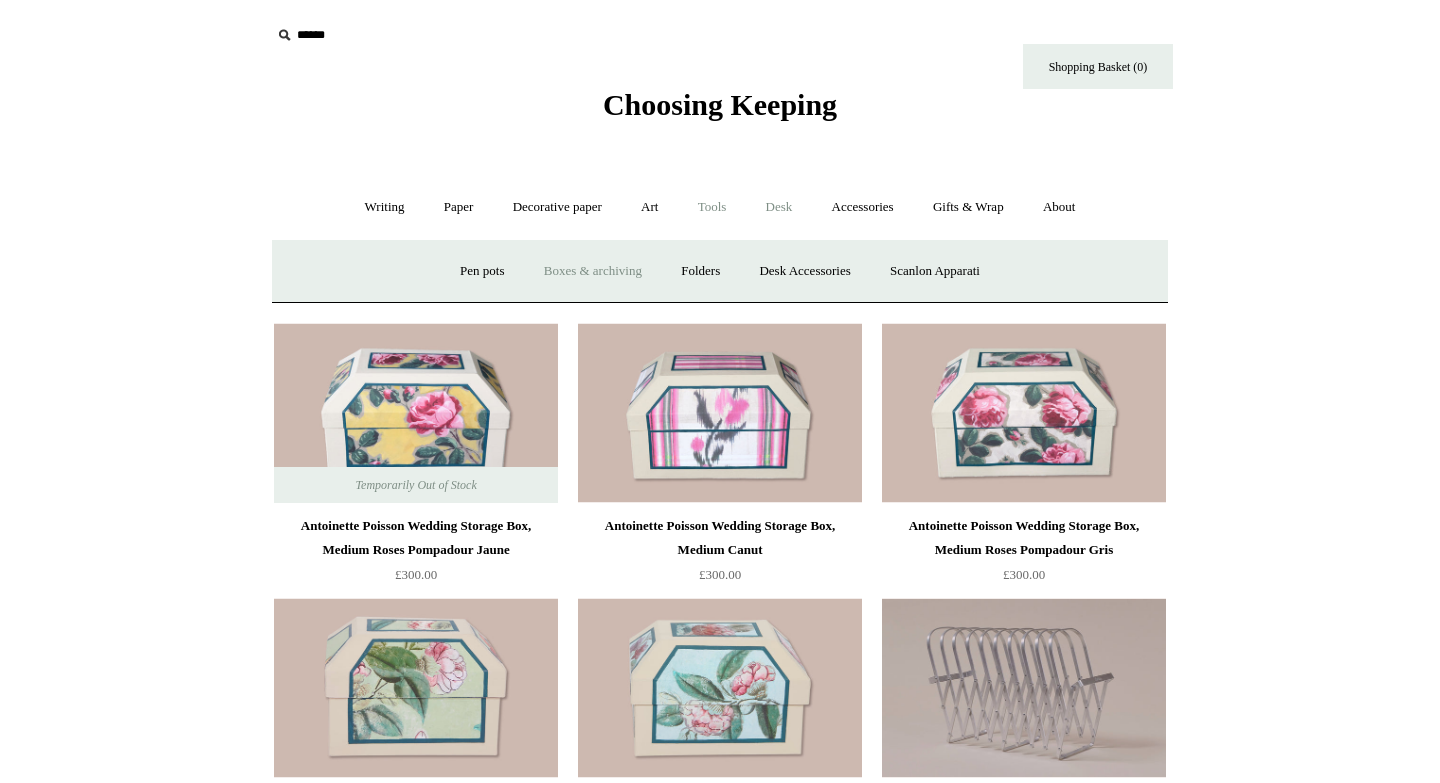 click on "Tools +" at bounding box center (712, 207) 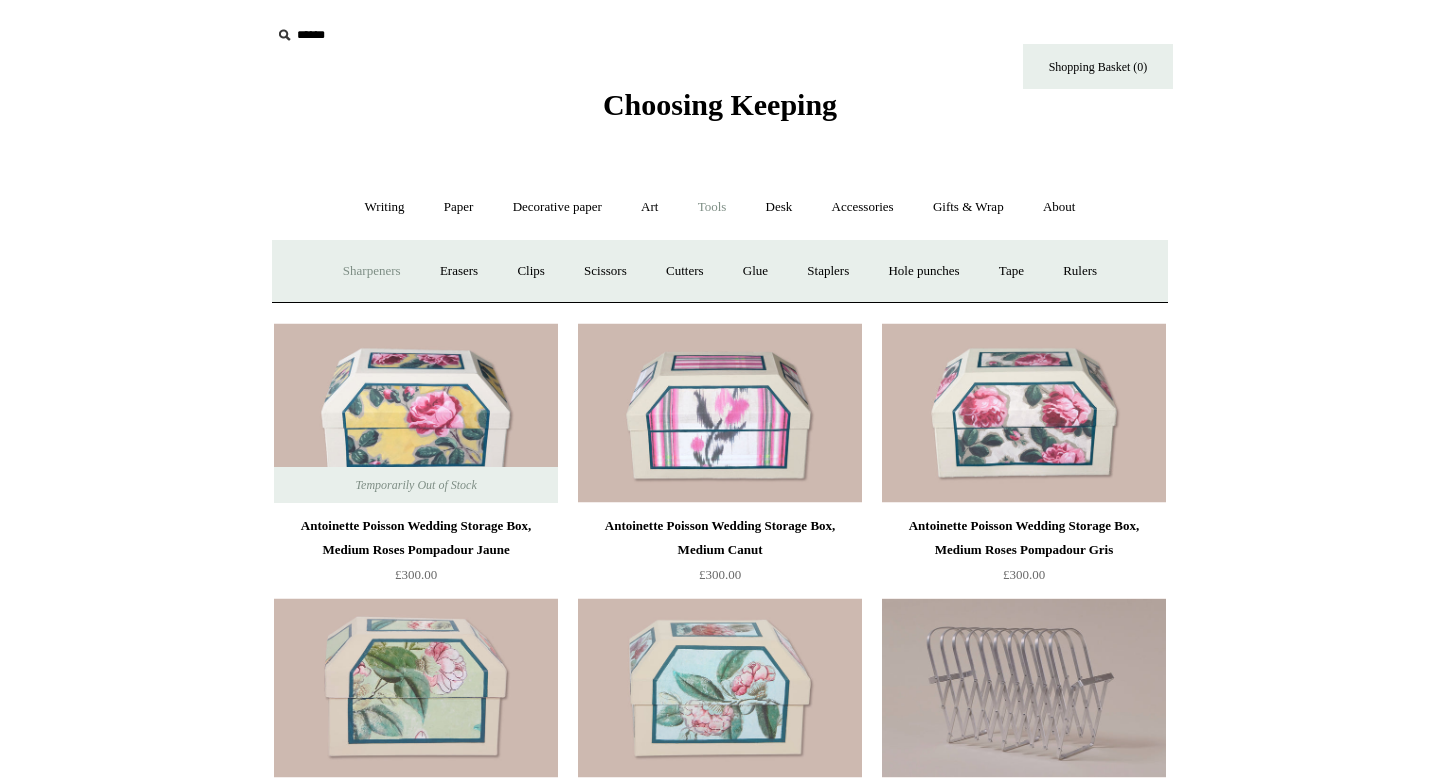 click on "Sharpeners" at bounding box center [372, 271] 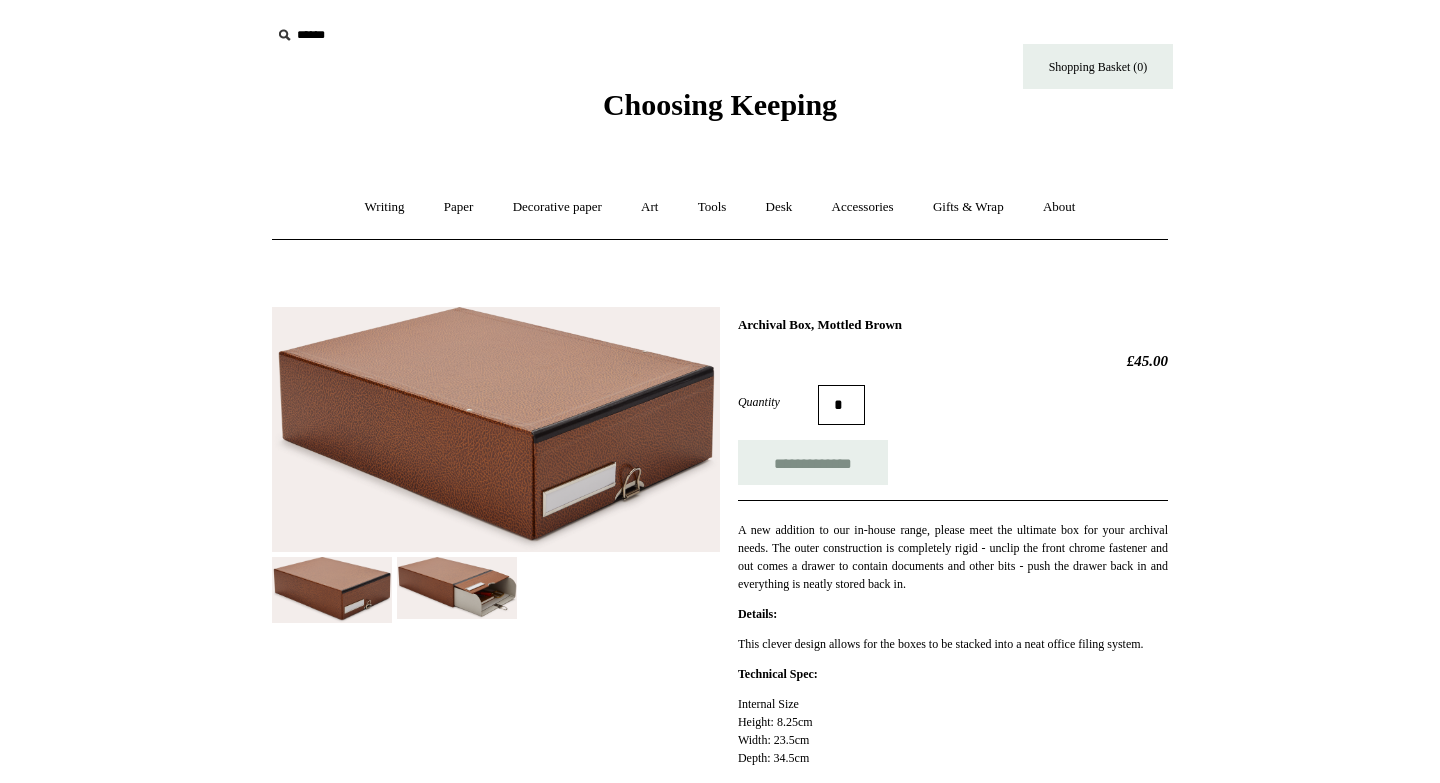 scroll, scrollTop: 0, scrollLeft: 0, axis: both 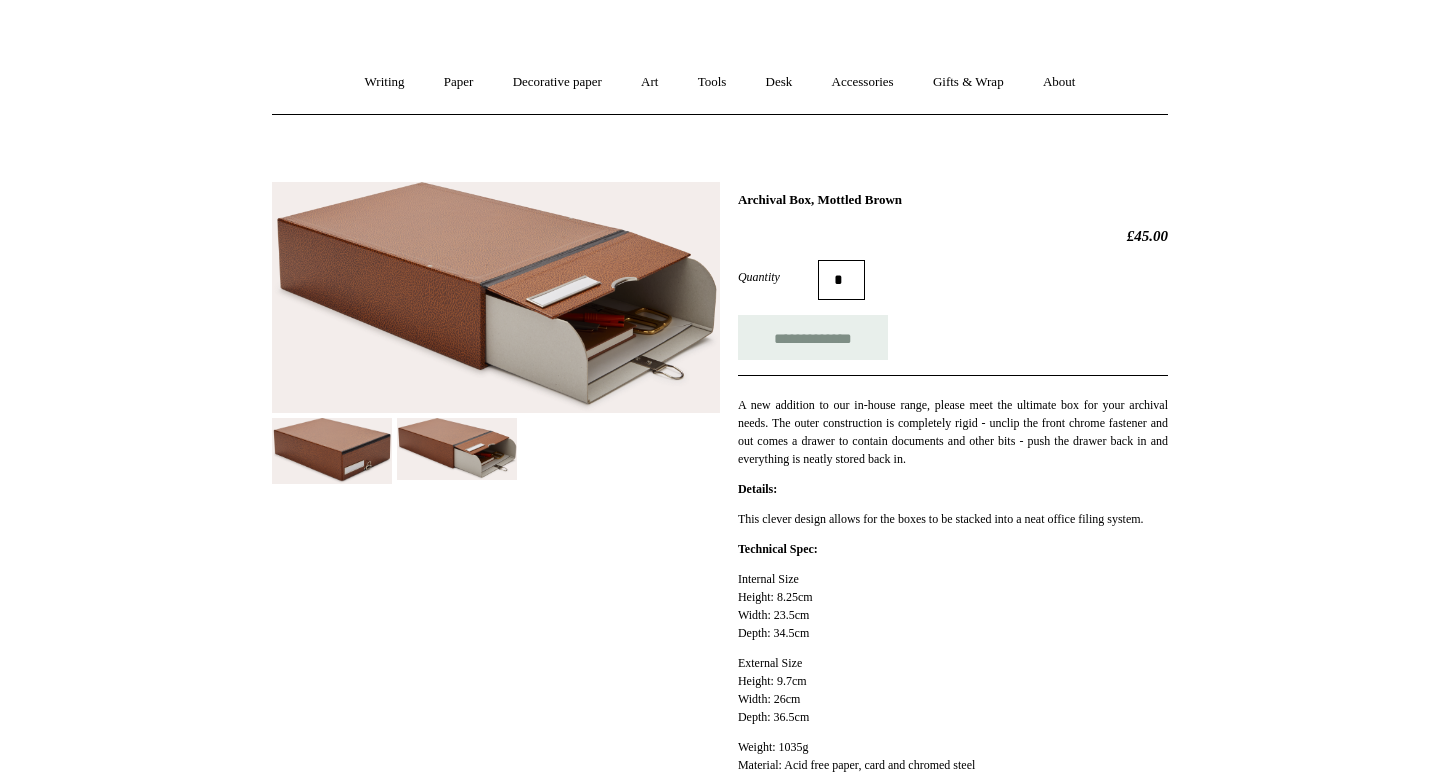 click at bounding box center (332, 451) 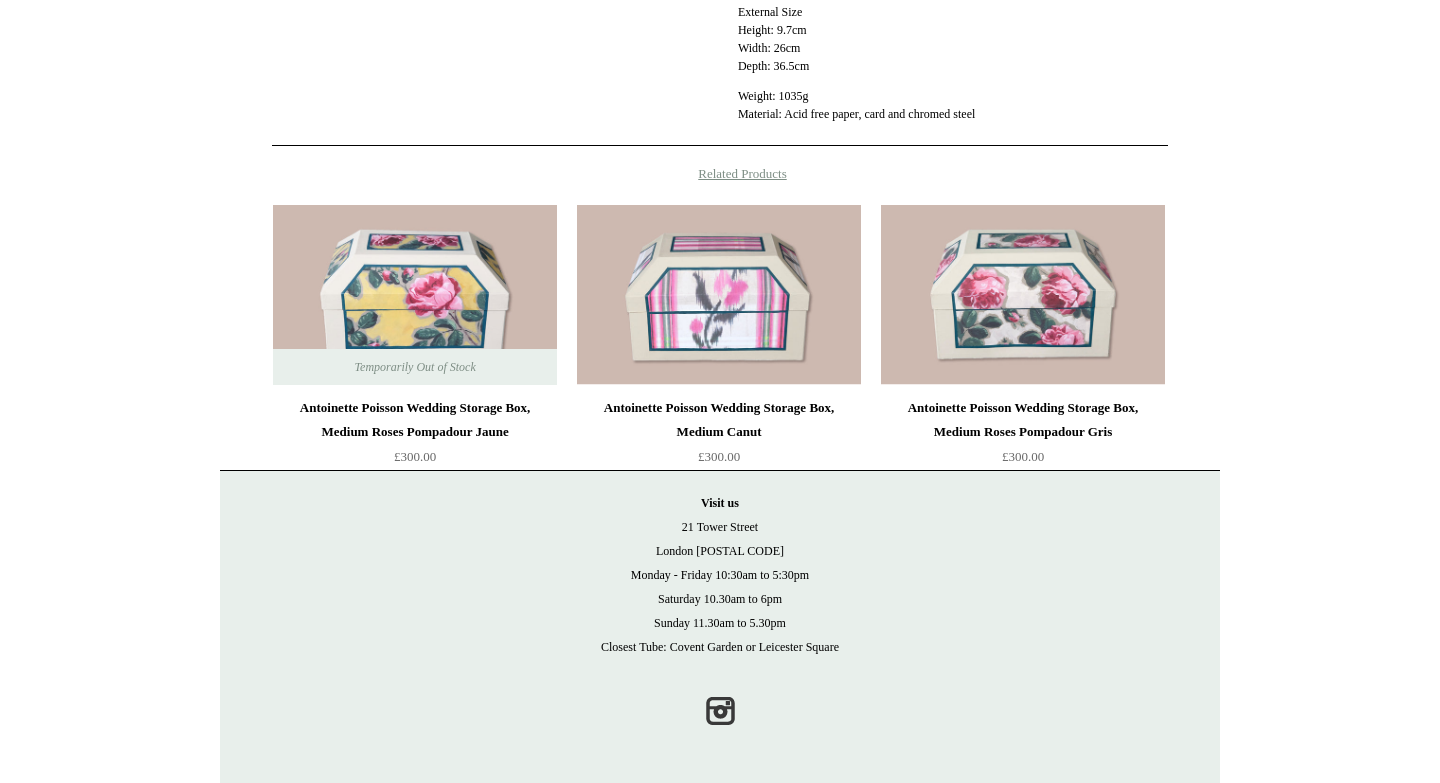 scroll, scrollTop: 0, scrollLeft: 0, axis: both 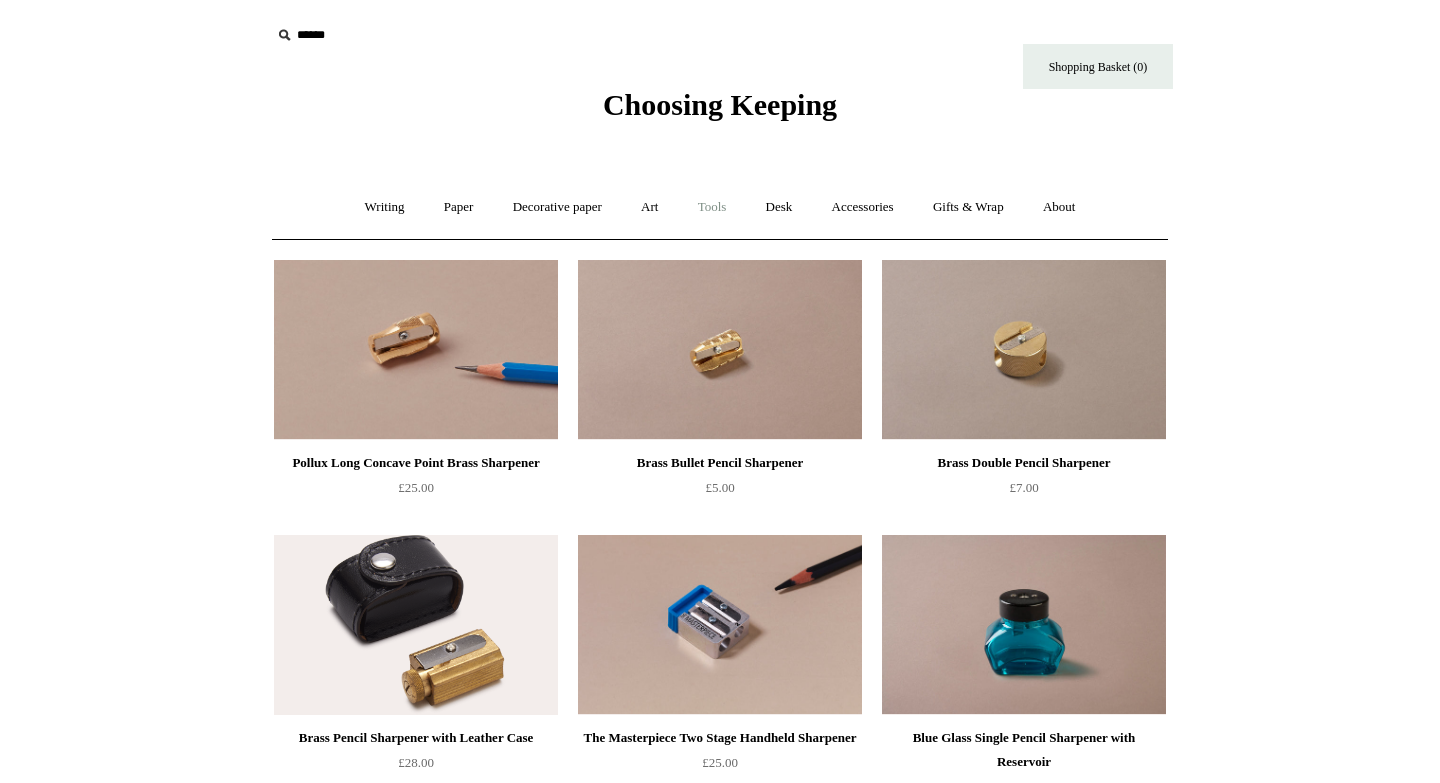 click on "Tools +" at bounding box center [712, 207] 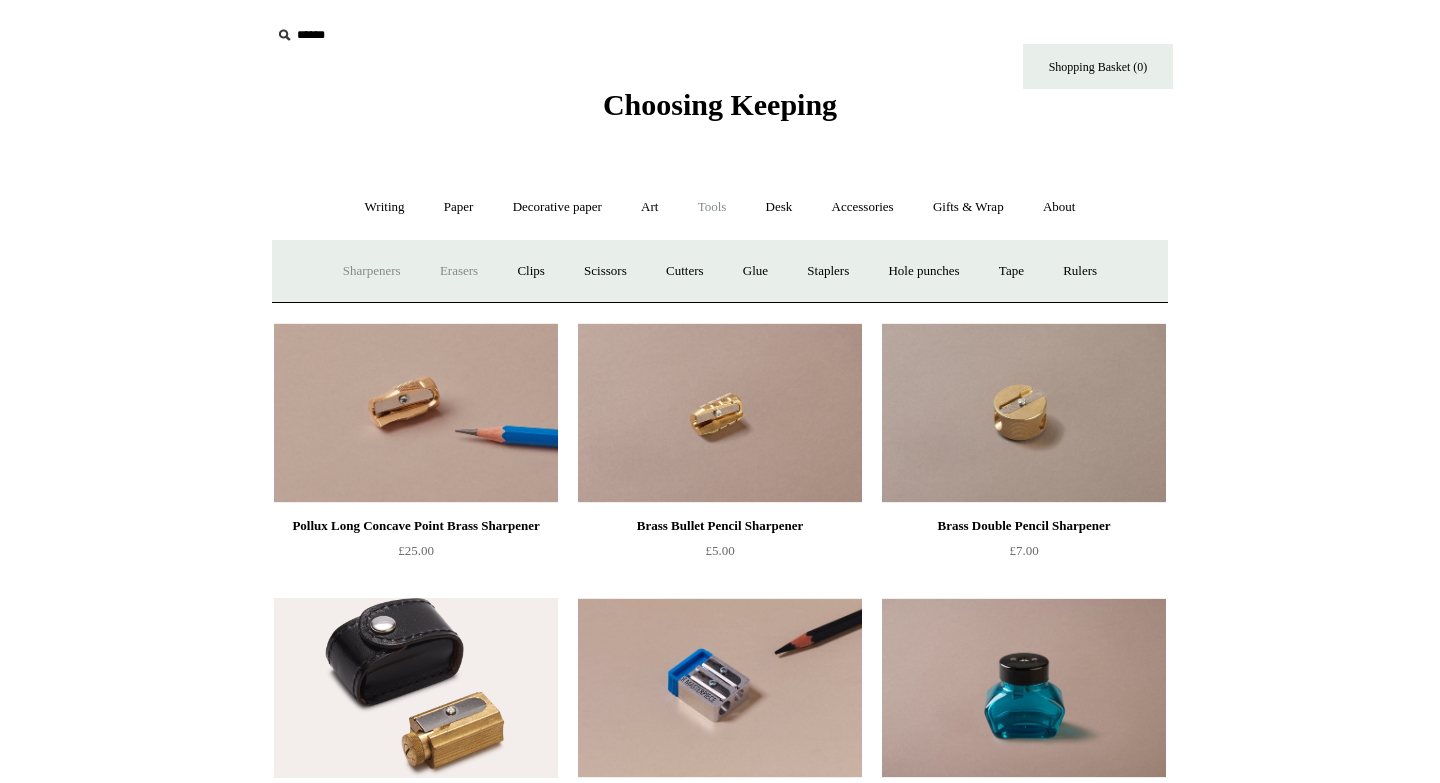 click on "Erasers" at bounding box center [459, 271] 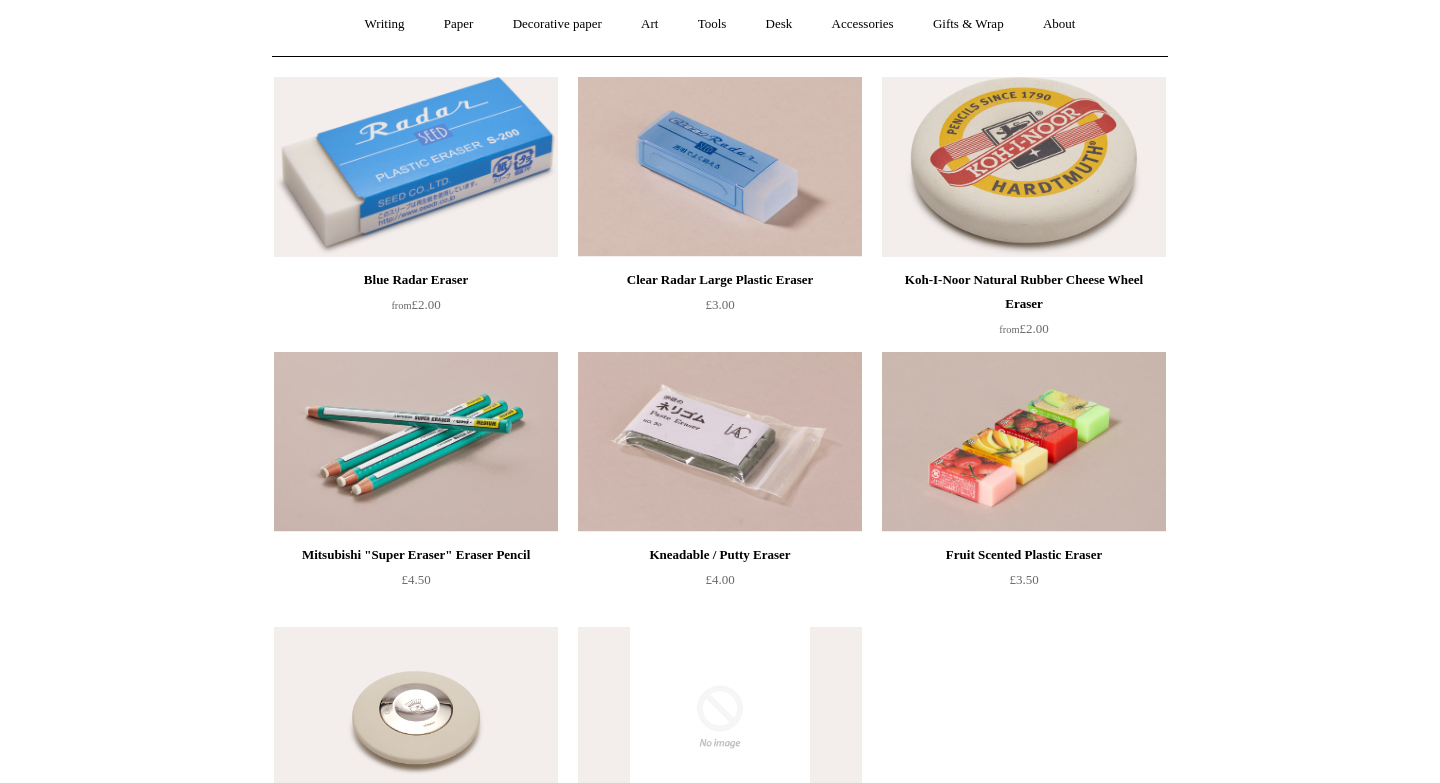 scroll, scrollTop: 0, scrollLeft: 0, axis: both 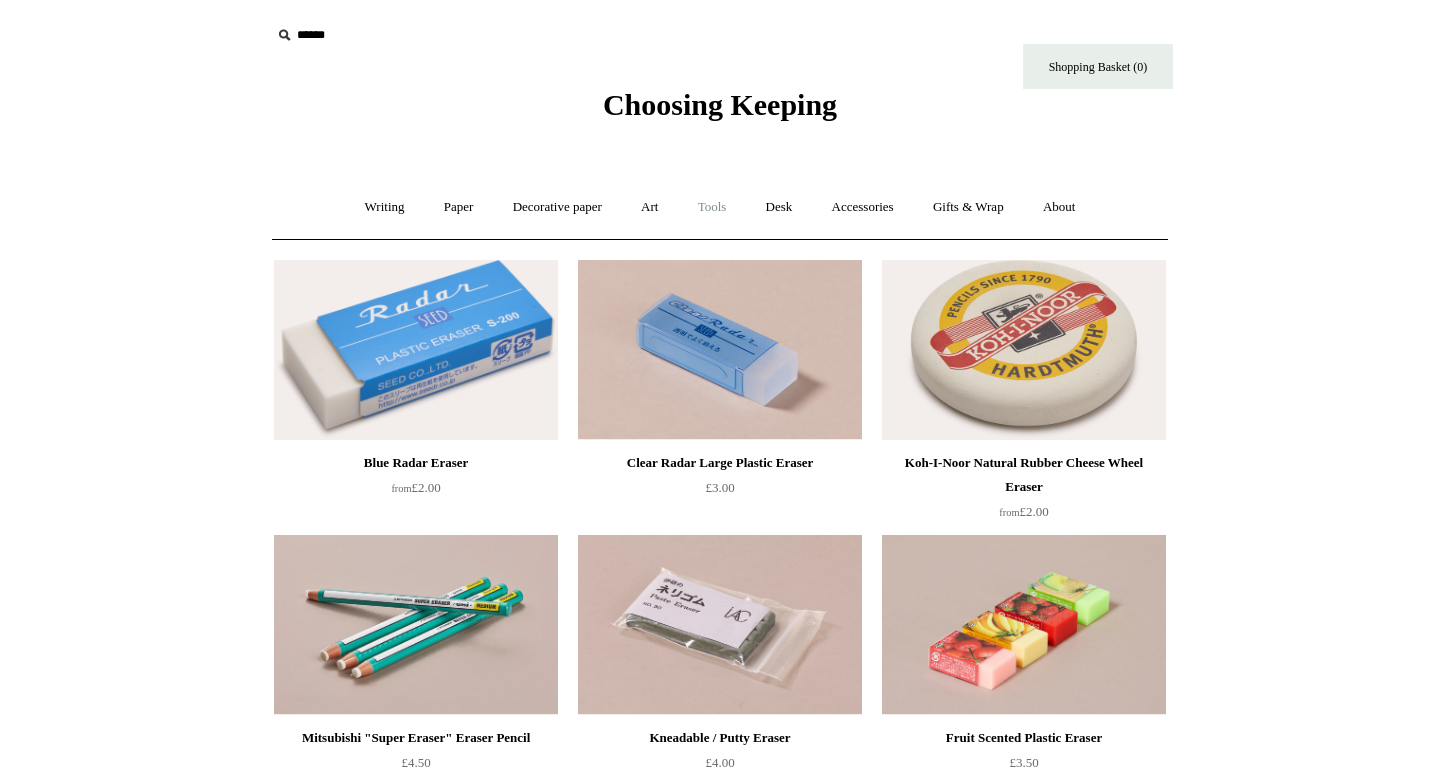 click on "Tools +" at bounding box center [712, 207] 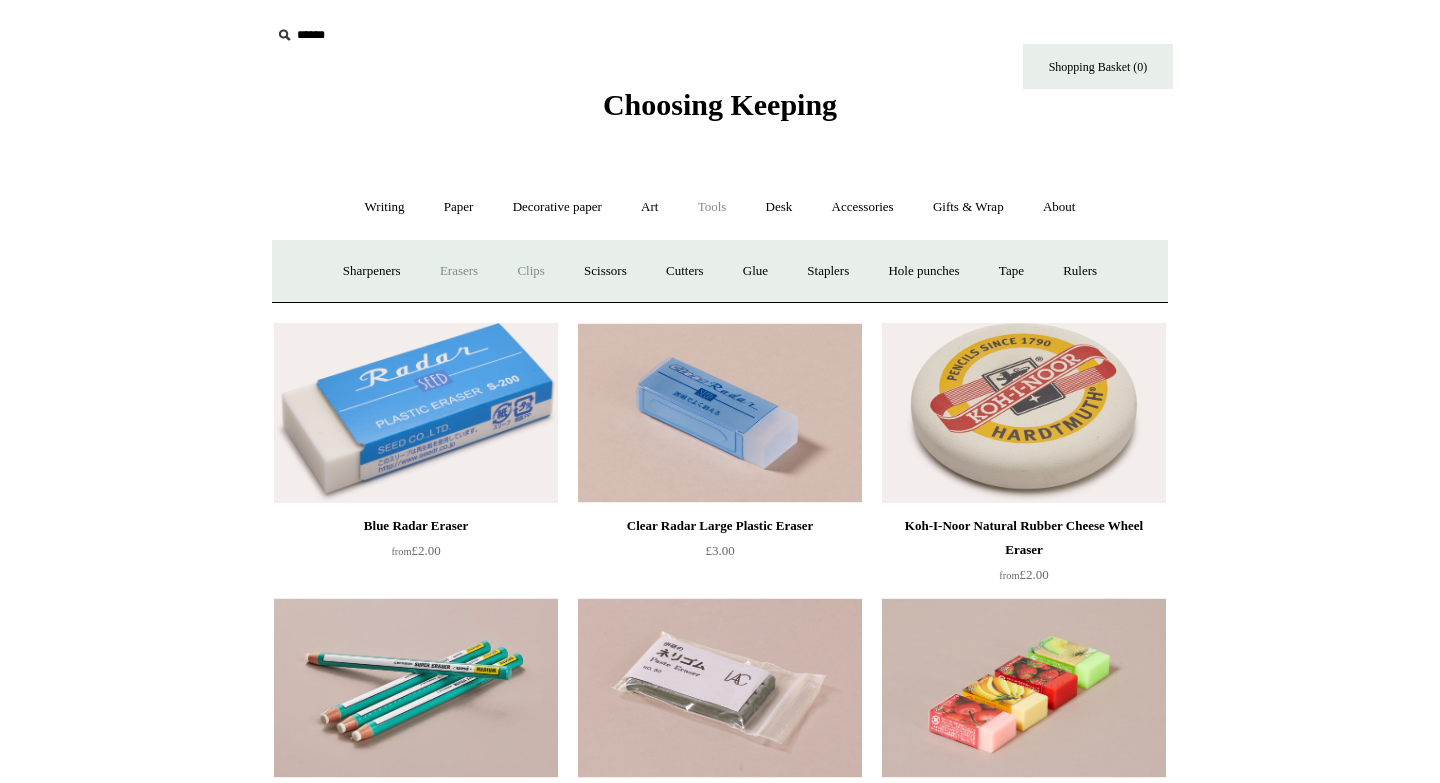 click on "Clips +" at bounding box center (530, 271) 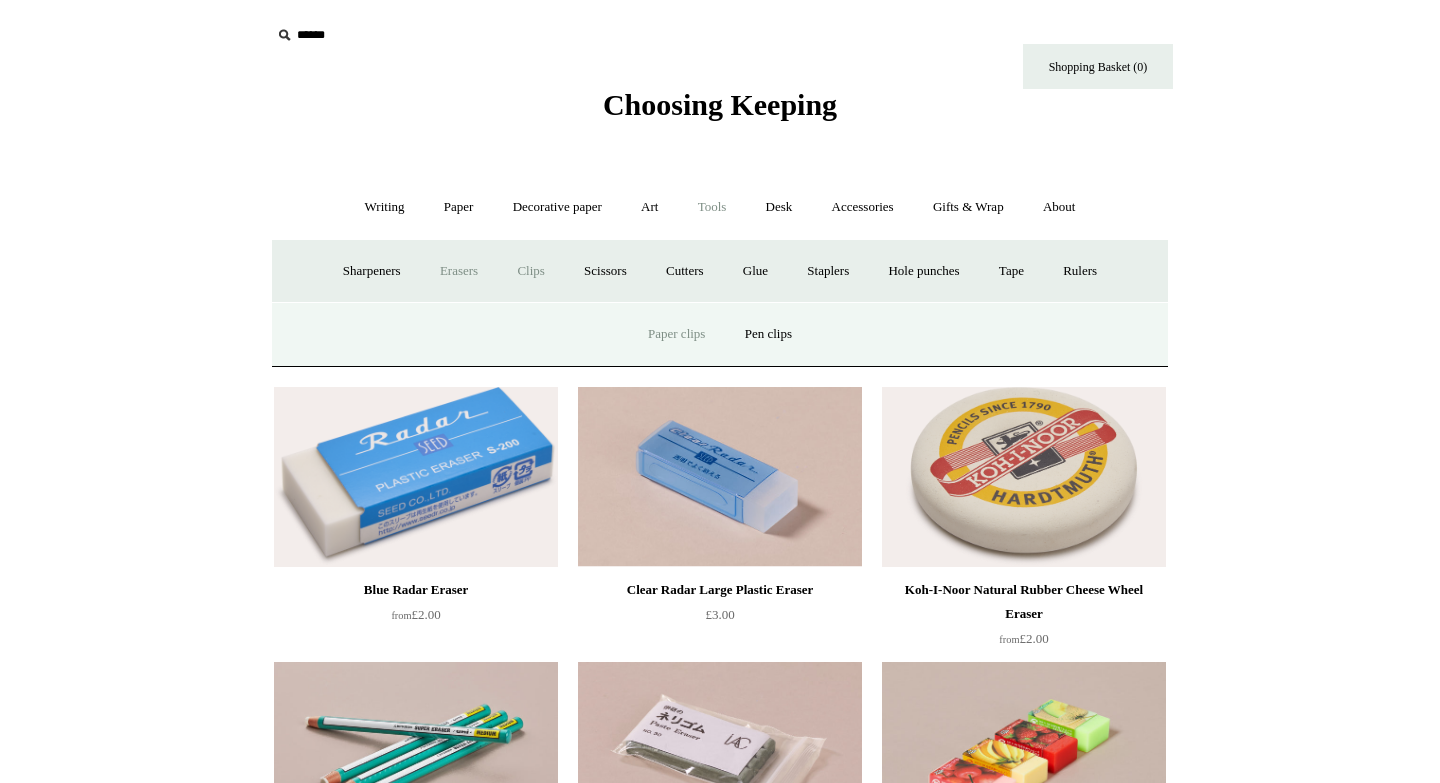 click on "Paper clips" at bounding box center [676, 334] 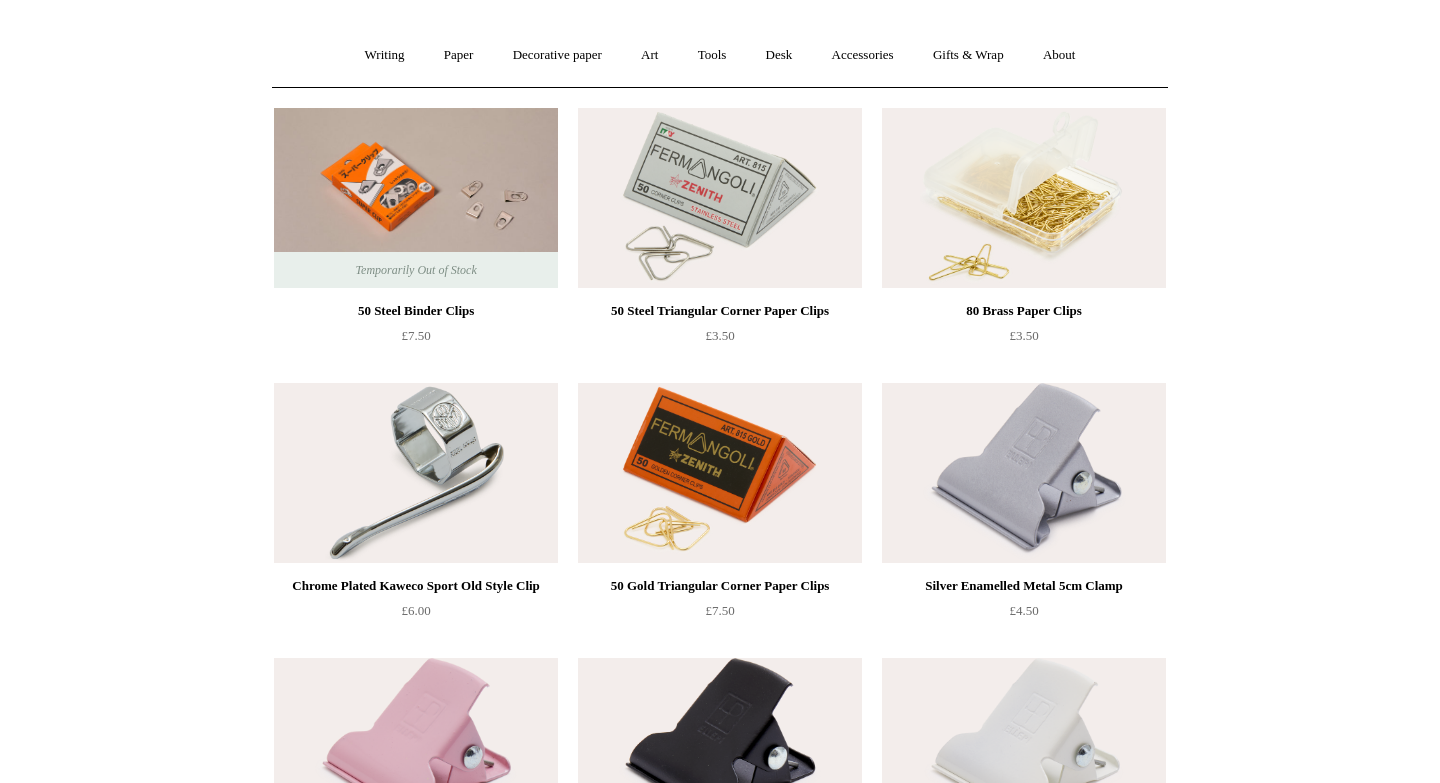 scroll, scrollTop: 151, scrollLeft: 0, axis: vertical 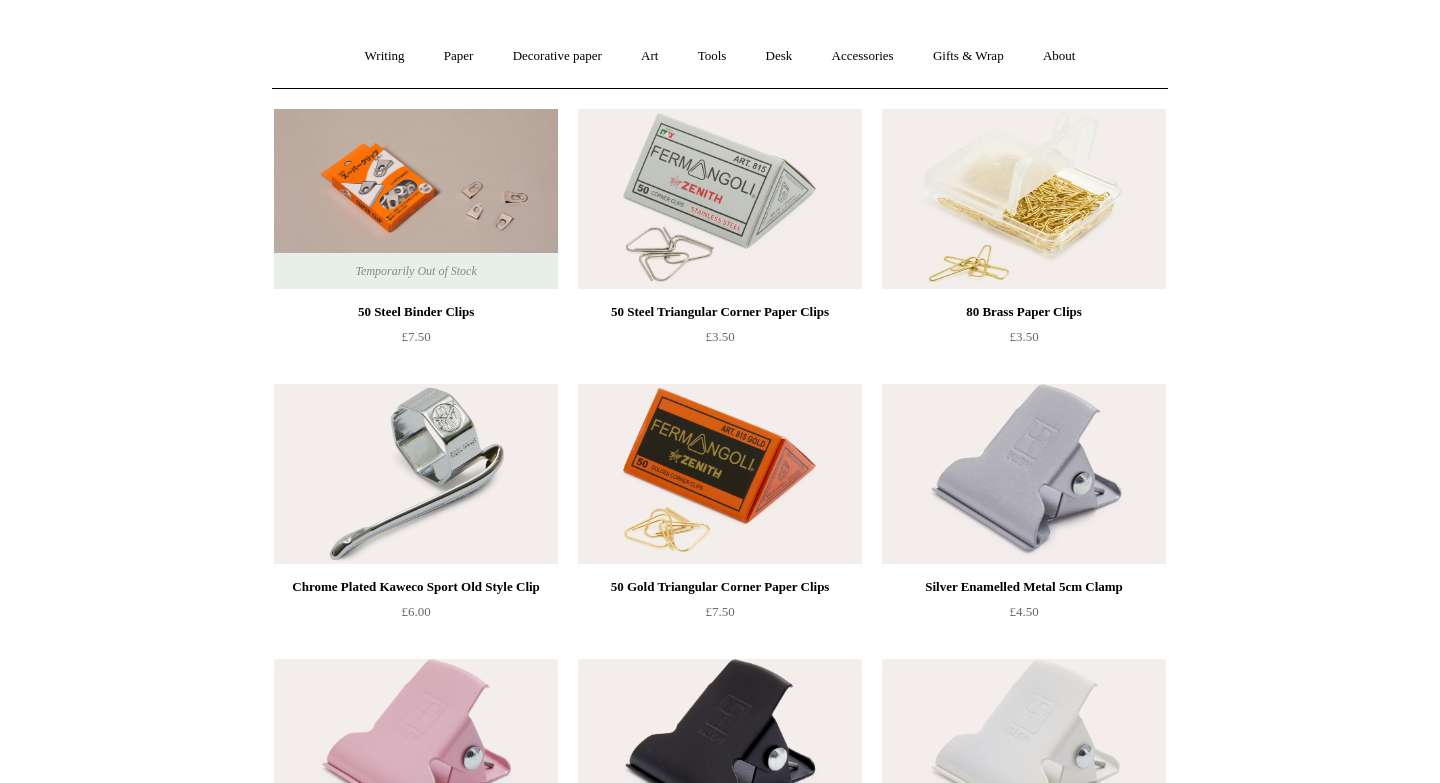 click at bounding box center [720, 199] 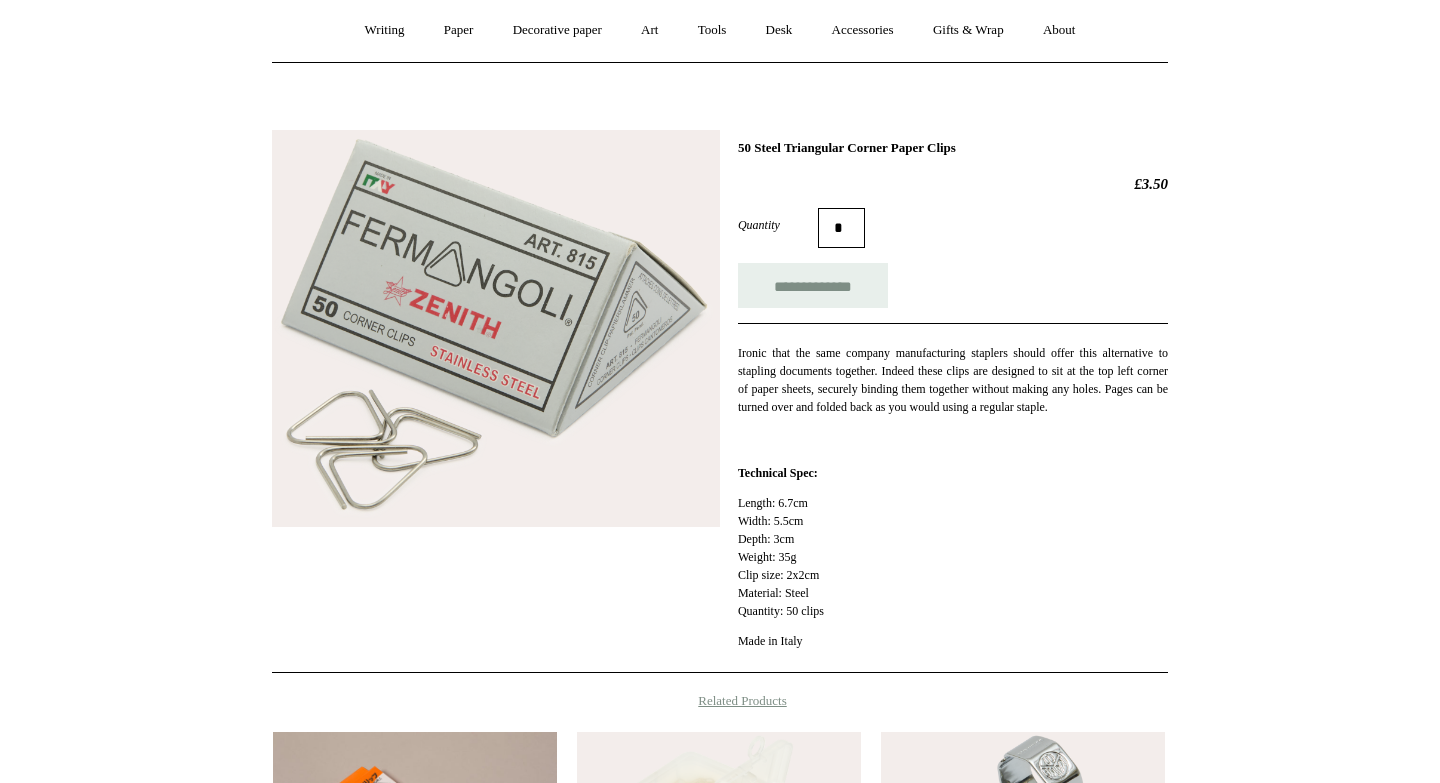 scroll, scrollTop: 175, scrollLeft: 0, axis: vertical 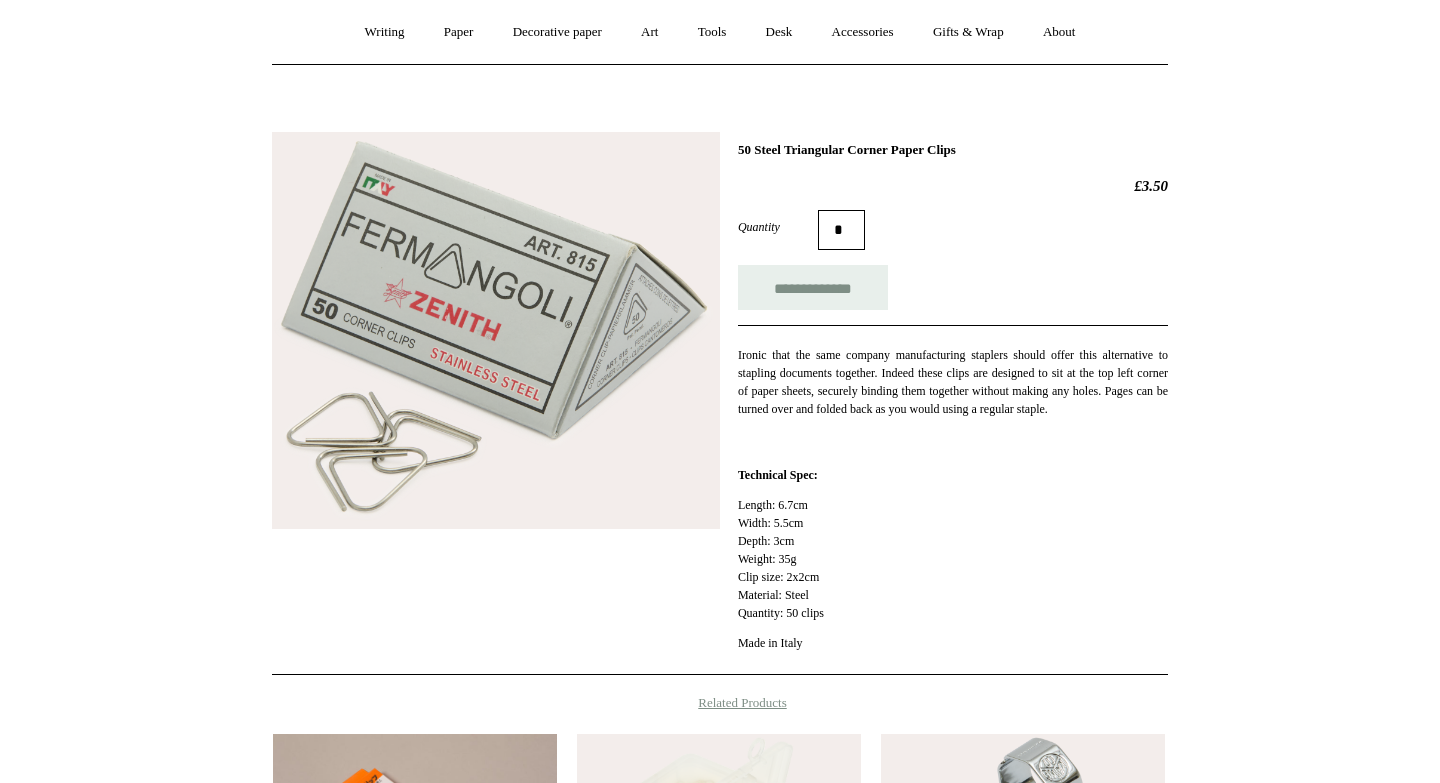 click at bounding box center [496, 330] 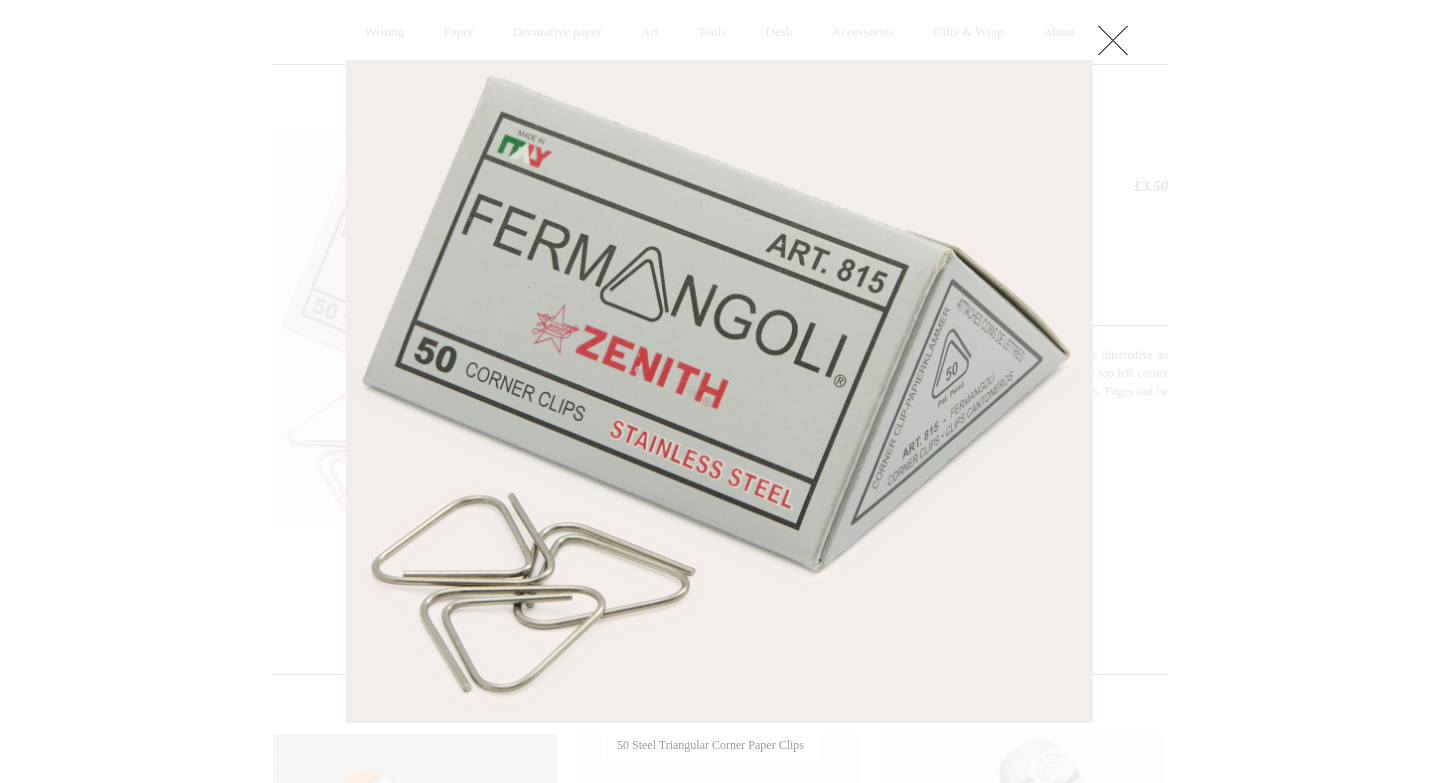 click at bounding box center [1113, 40] 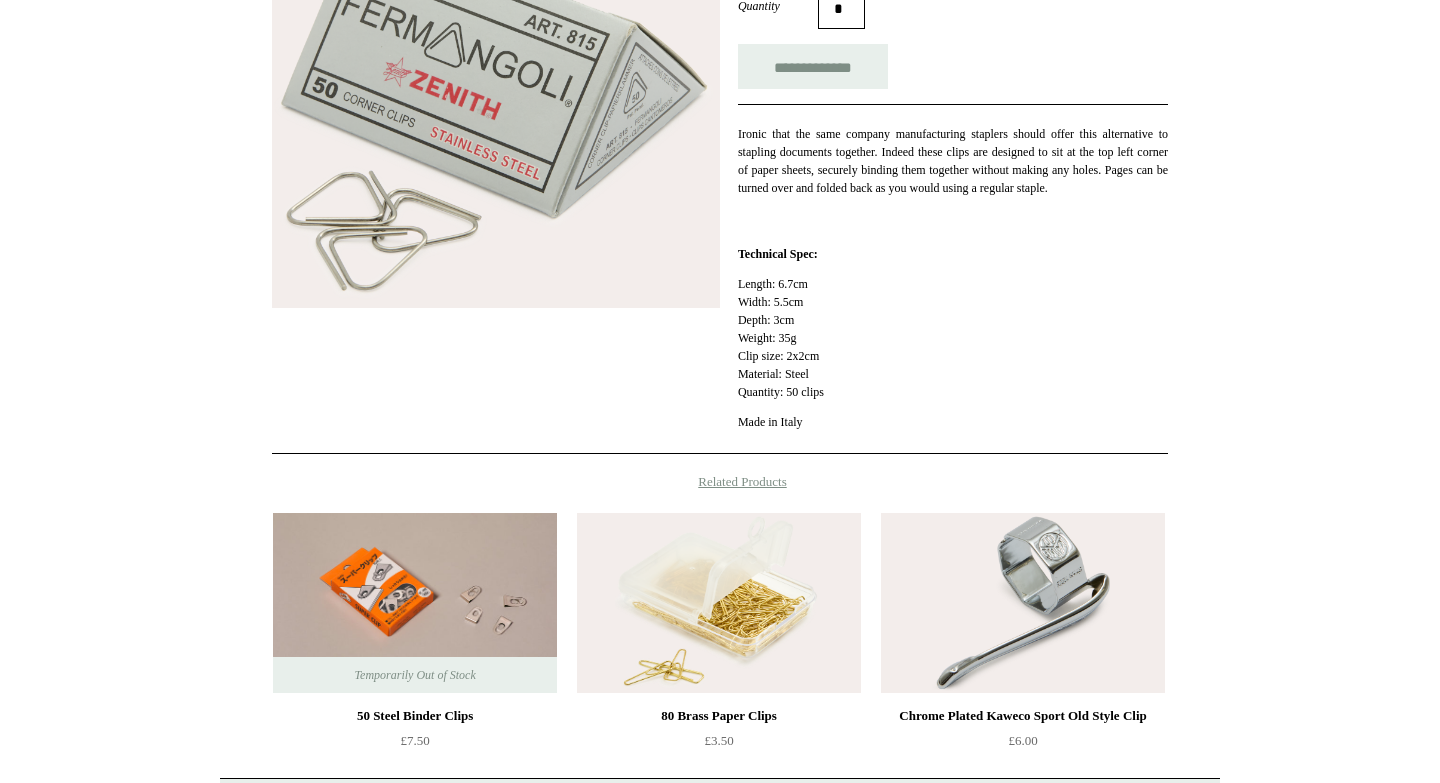 scroll, scrollTop: 723, scrollLeft: 0, axis: vertical 